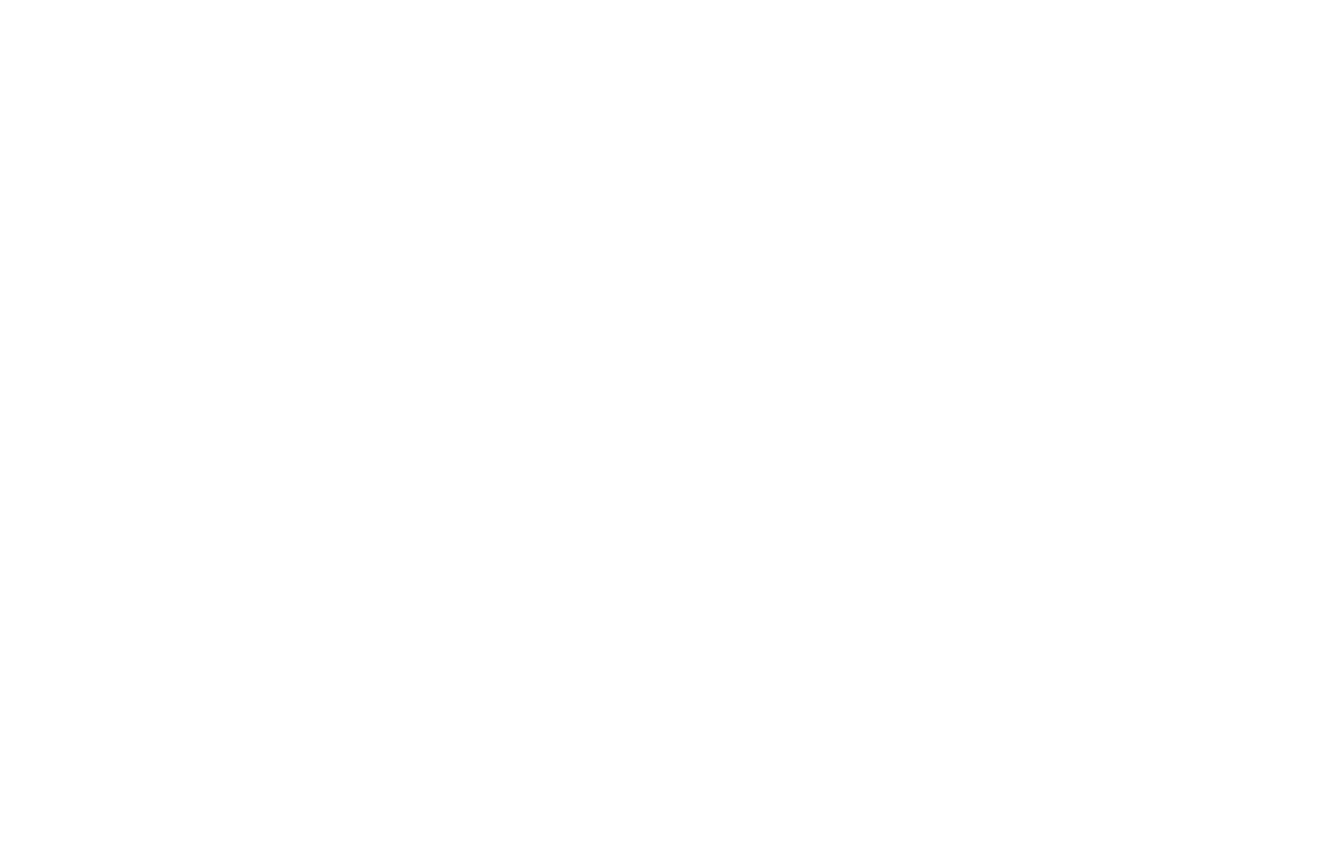 scroll, scrollTop: 0, scrollLeft: 0, axis: both 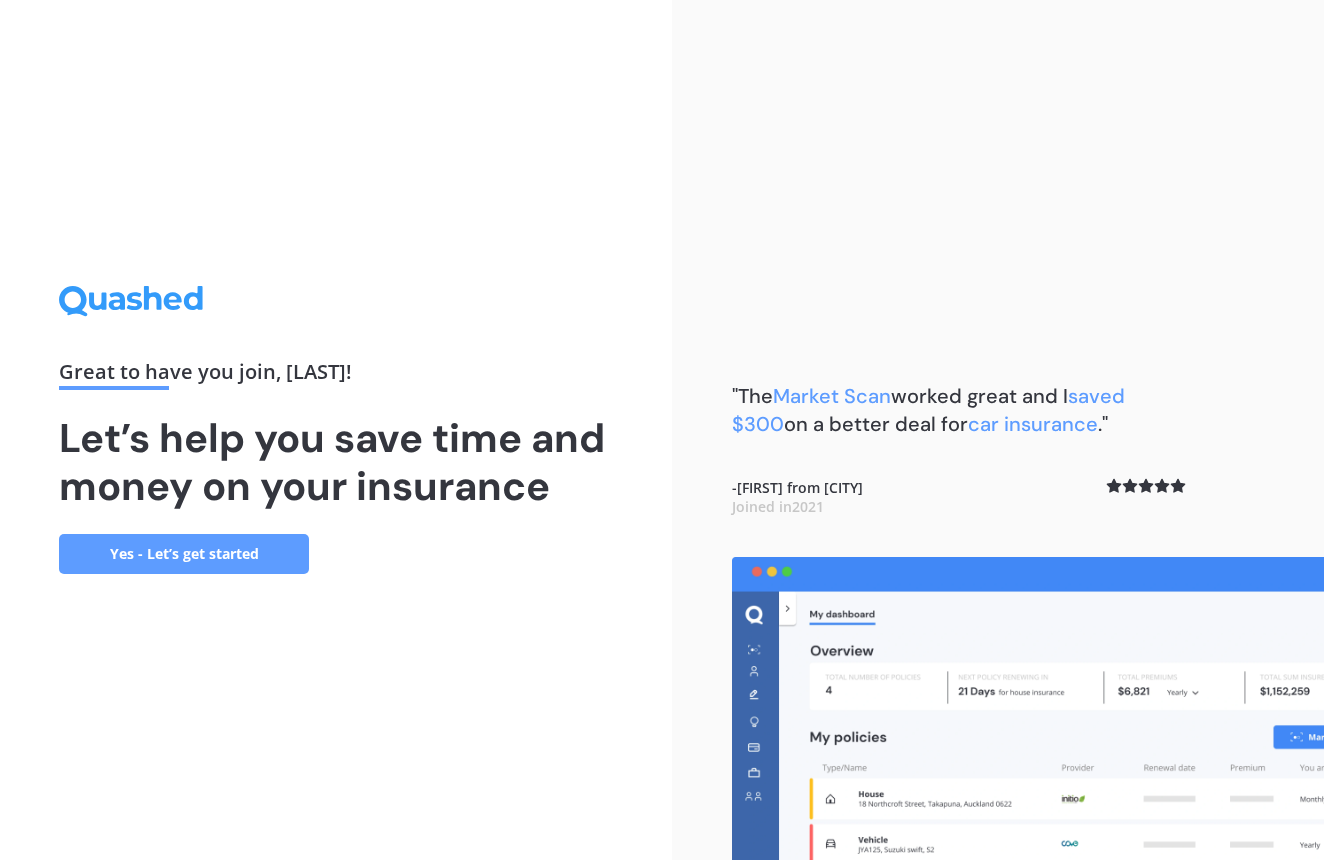 click on "Yes - Let’s get started" at bounding box center [184, 554] 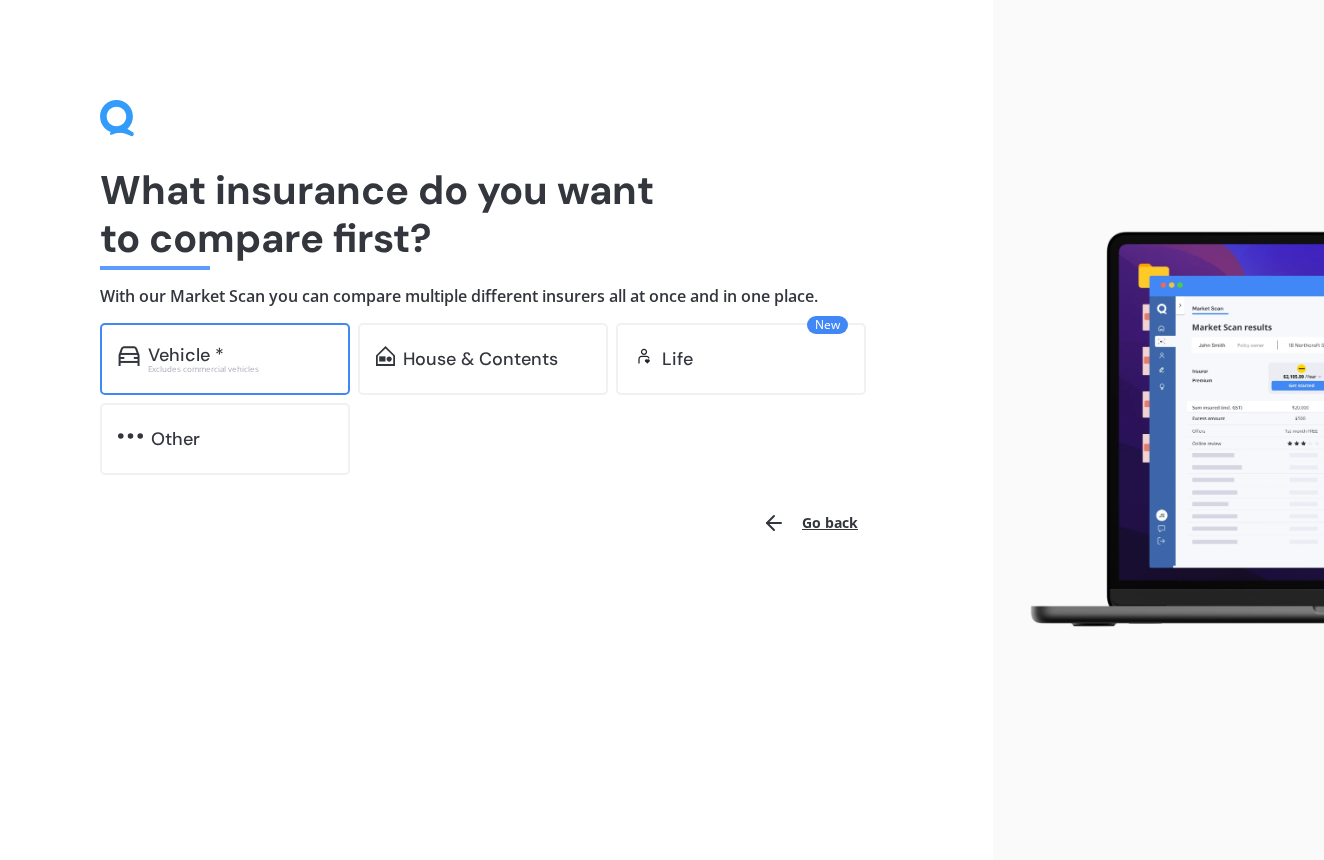 click on "Excludes commercial vehicles" at bounding box center (240, 369) 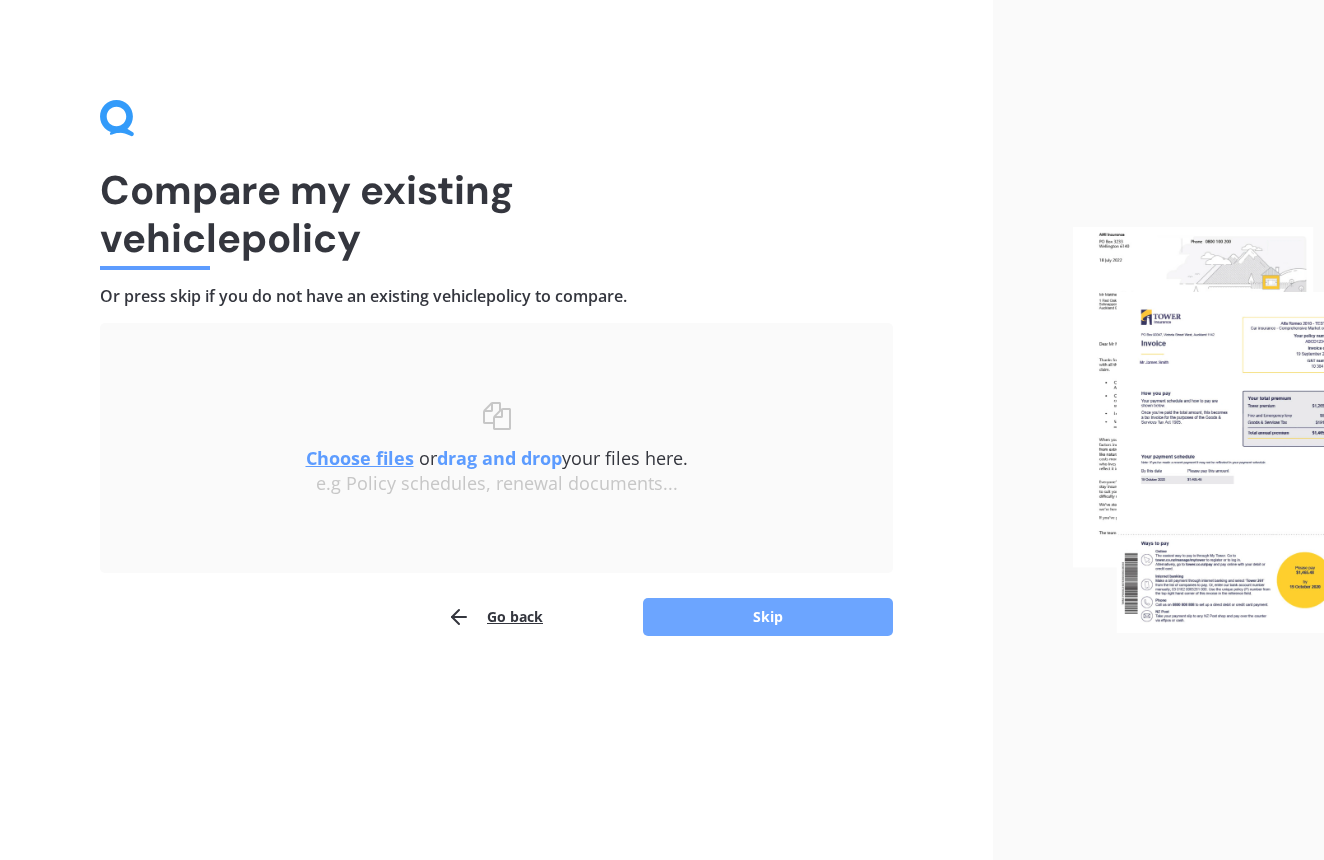 click on "Skip" at bounding box center (768, 617) 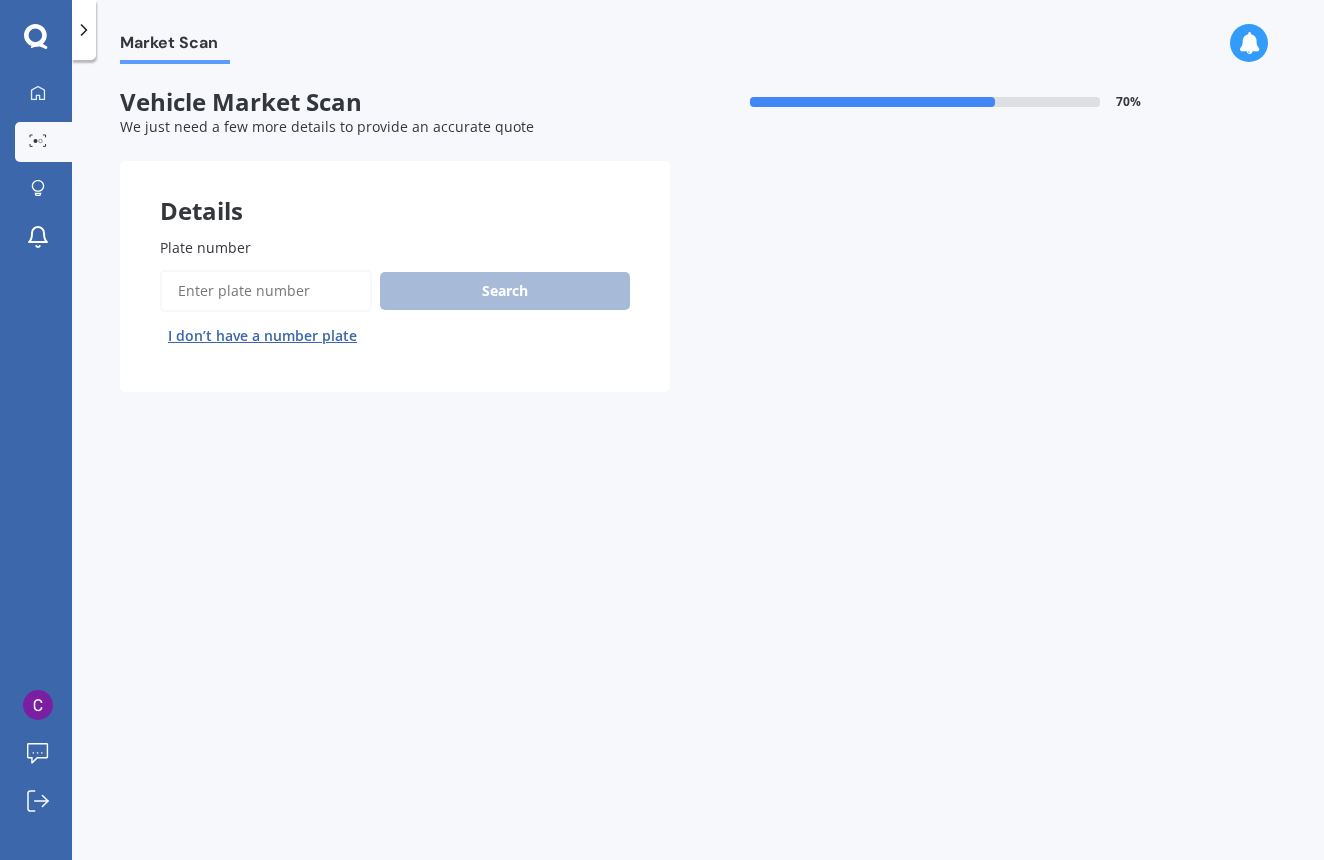 click on "Plate number" at bounding box center [266, 291] 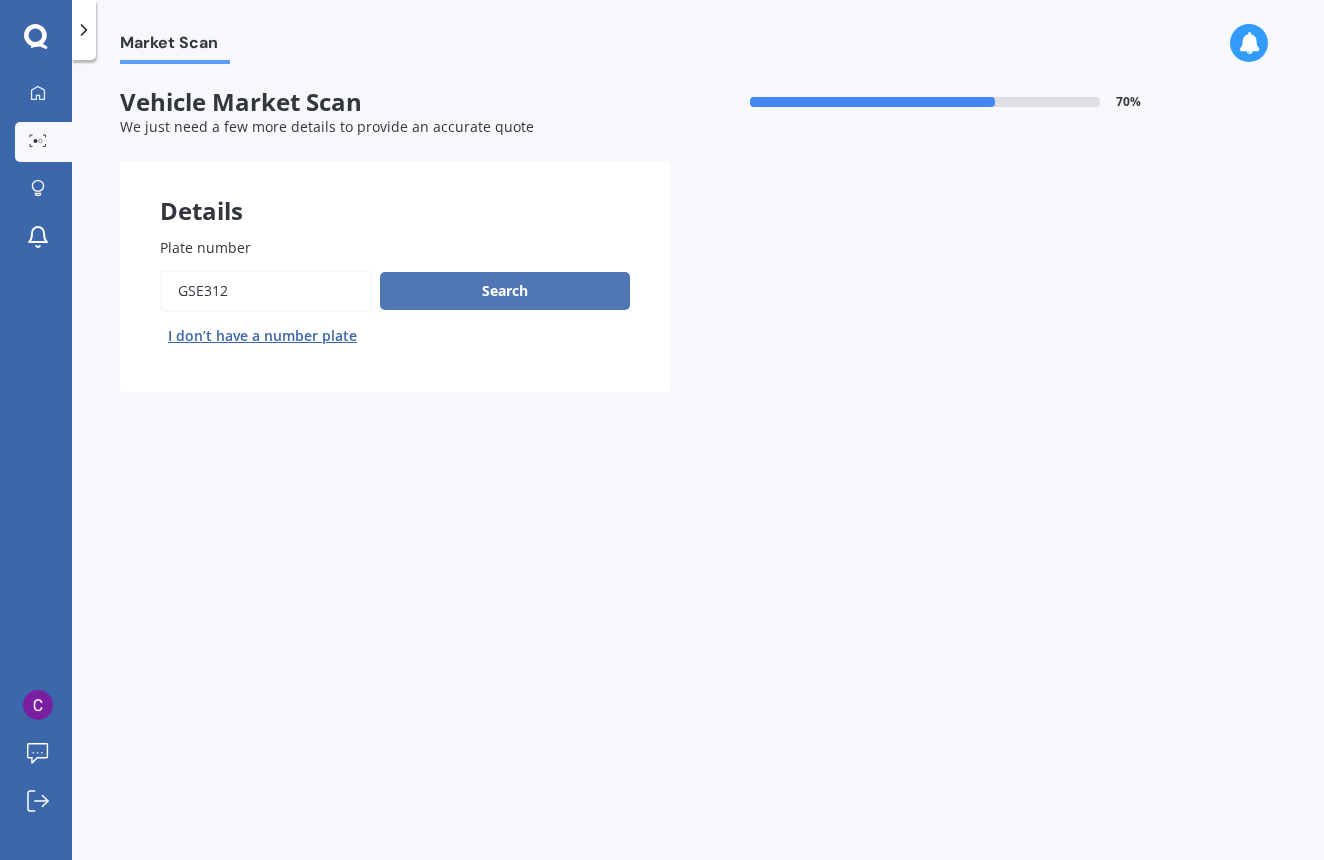 type on "[PLATE_NUMBER]" 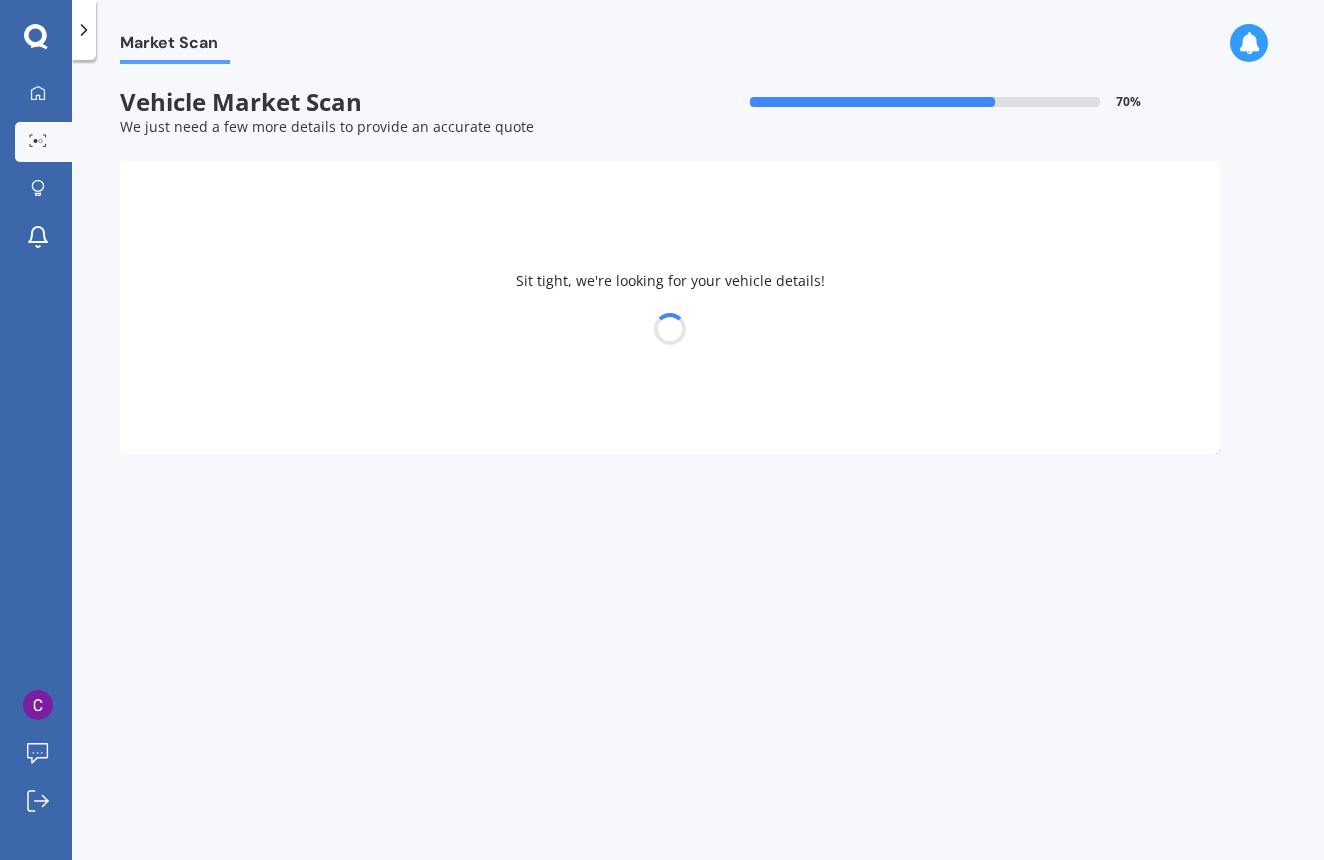 select on "VOLKSWAGEN" 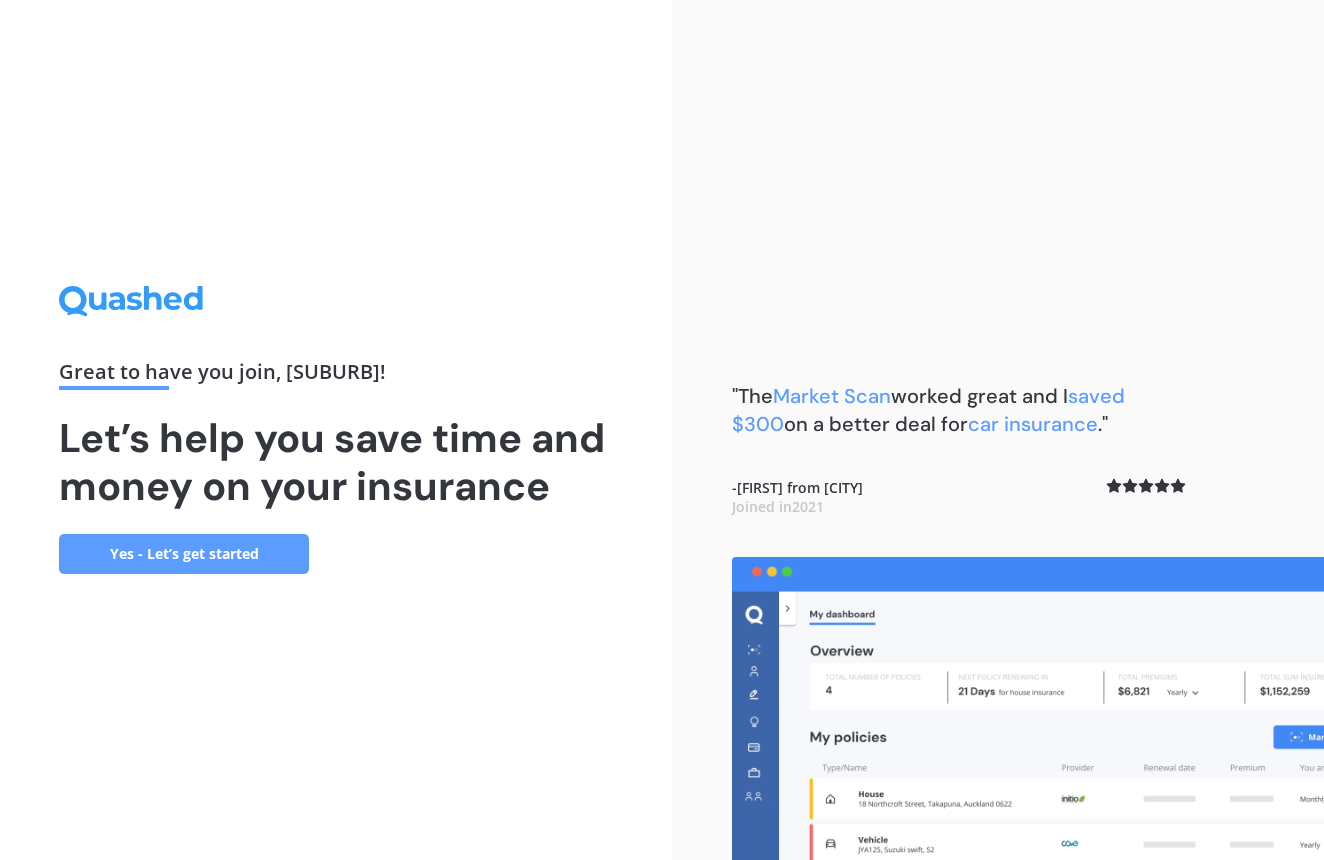 scroll, scrollTop: 0, scrollLeft: 0, axis: both 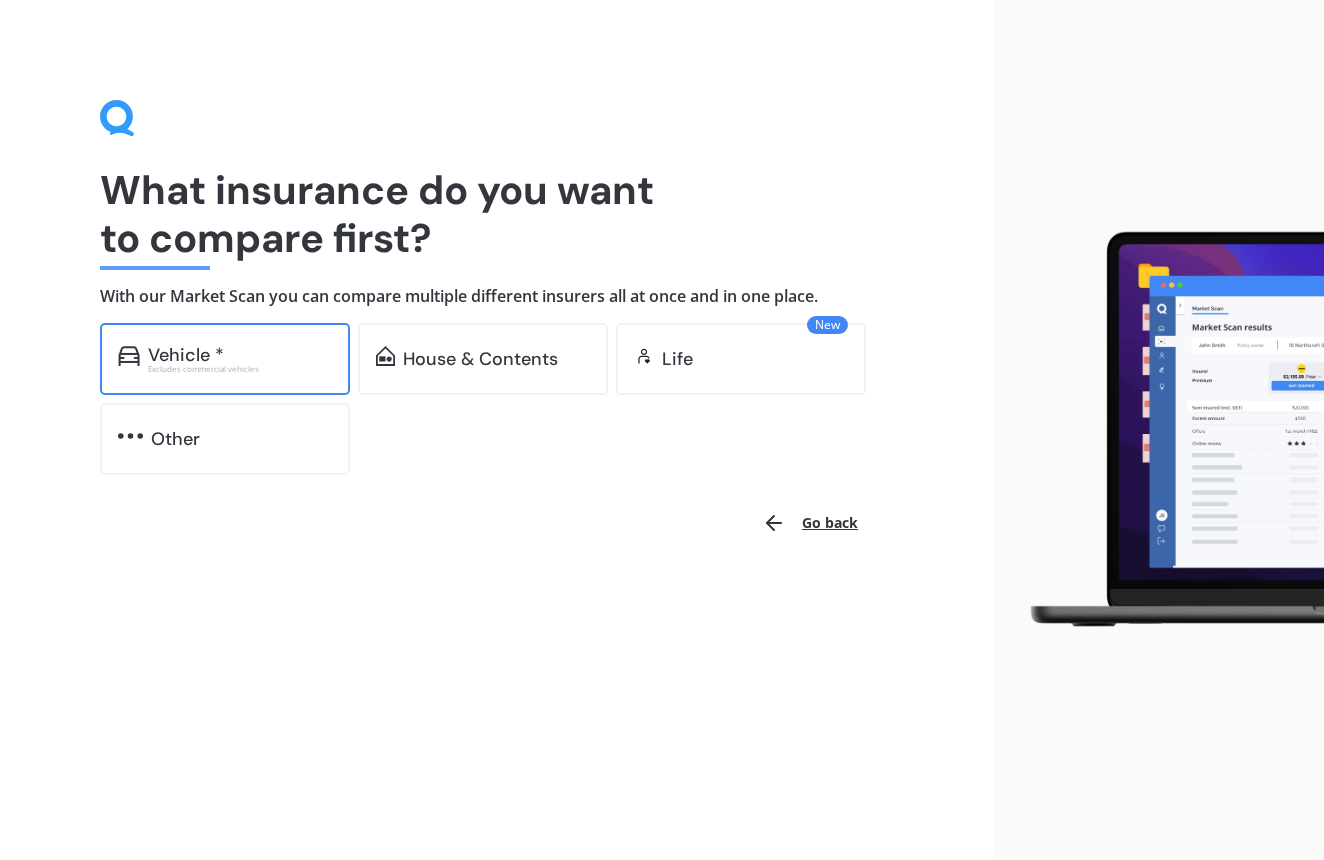 click on "Vehicle *" at bounding box center [240, 355] 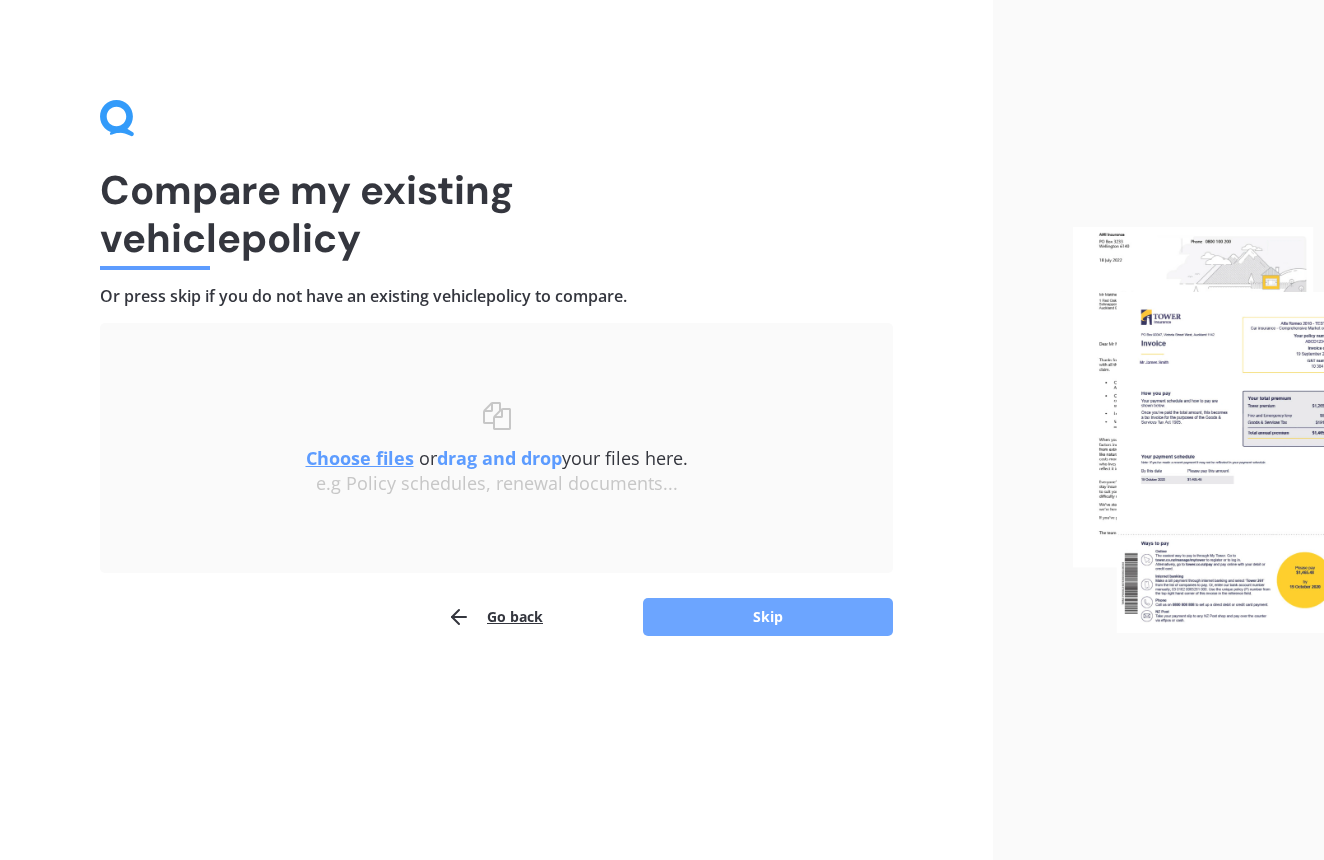 click on "Skip" at bounding box center [768, 617] 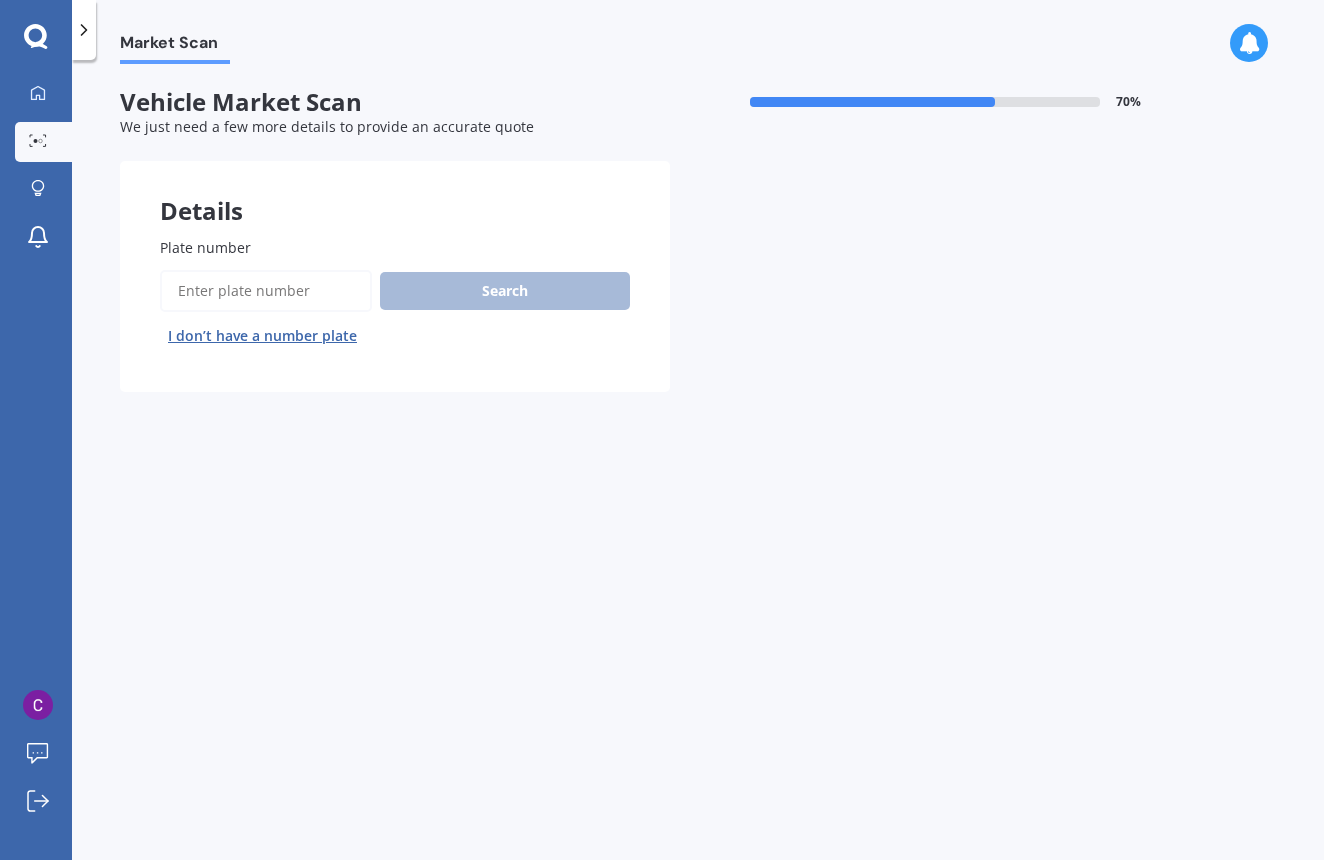 click on "Plate number" at bounding box center [266, 291] 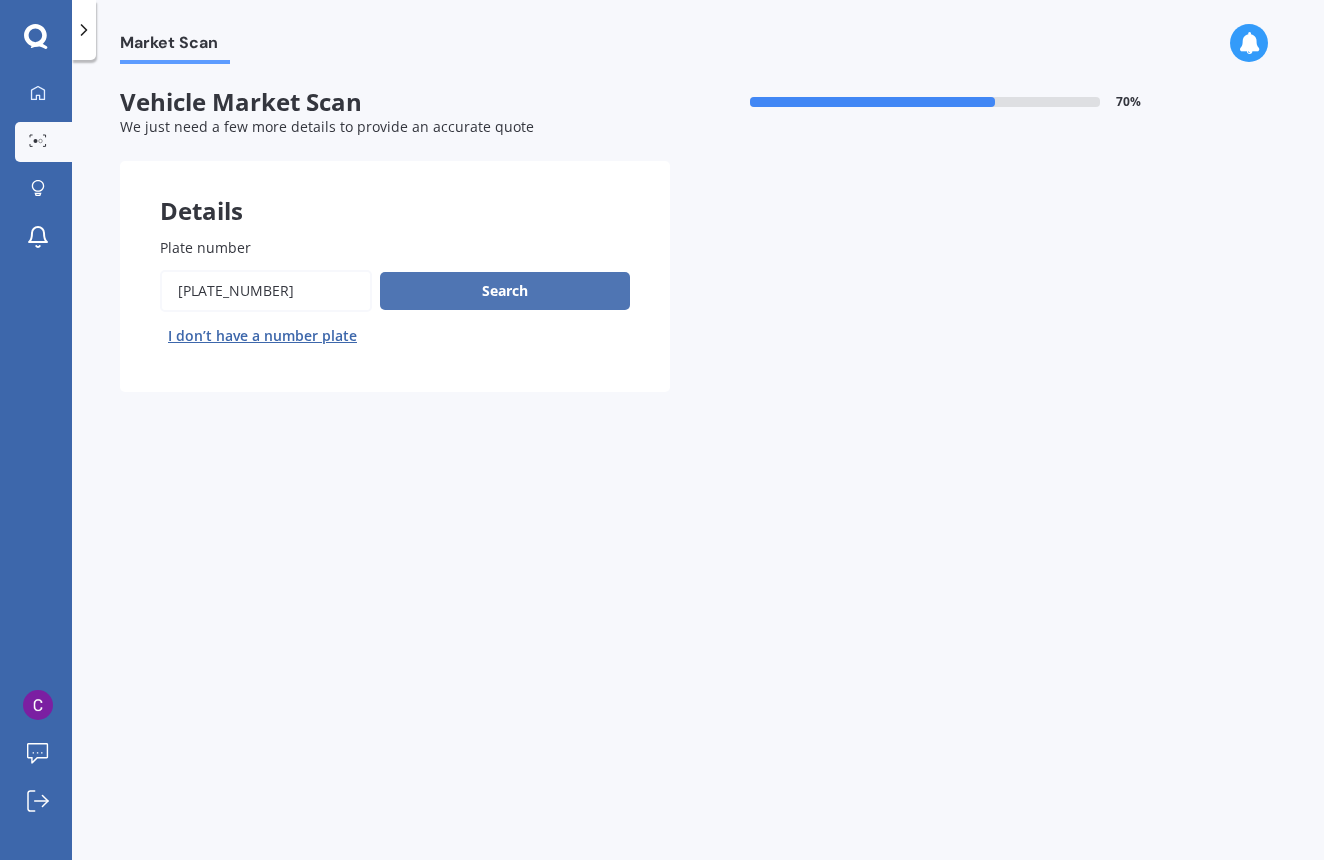 type on "[PLATE_NUMBER]" 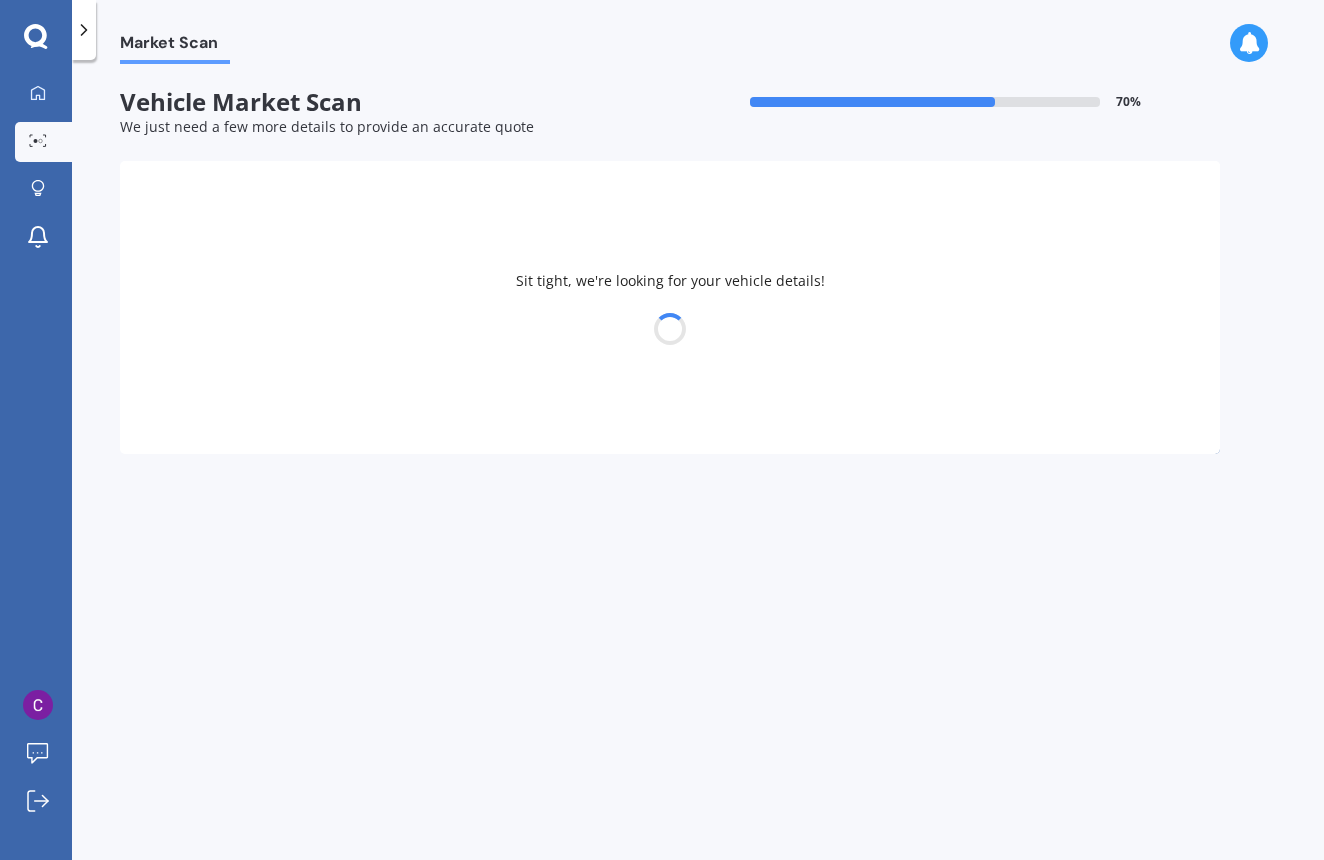 select on "VOLKSWAGEN" 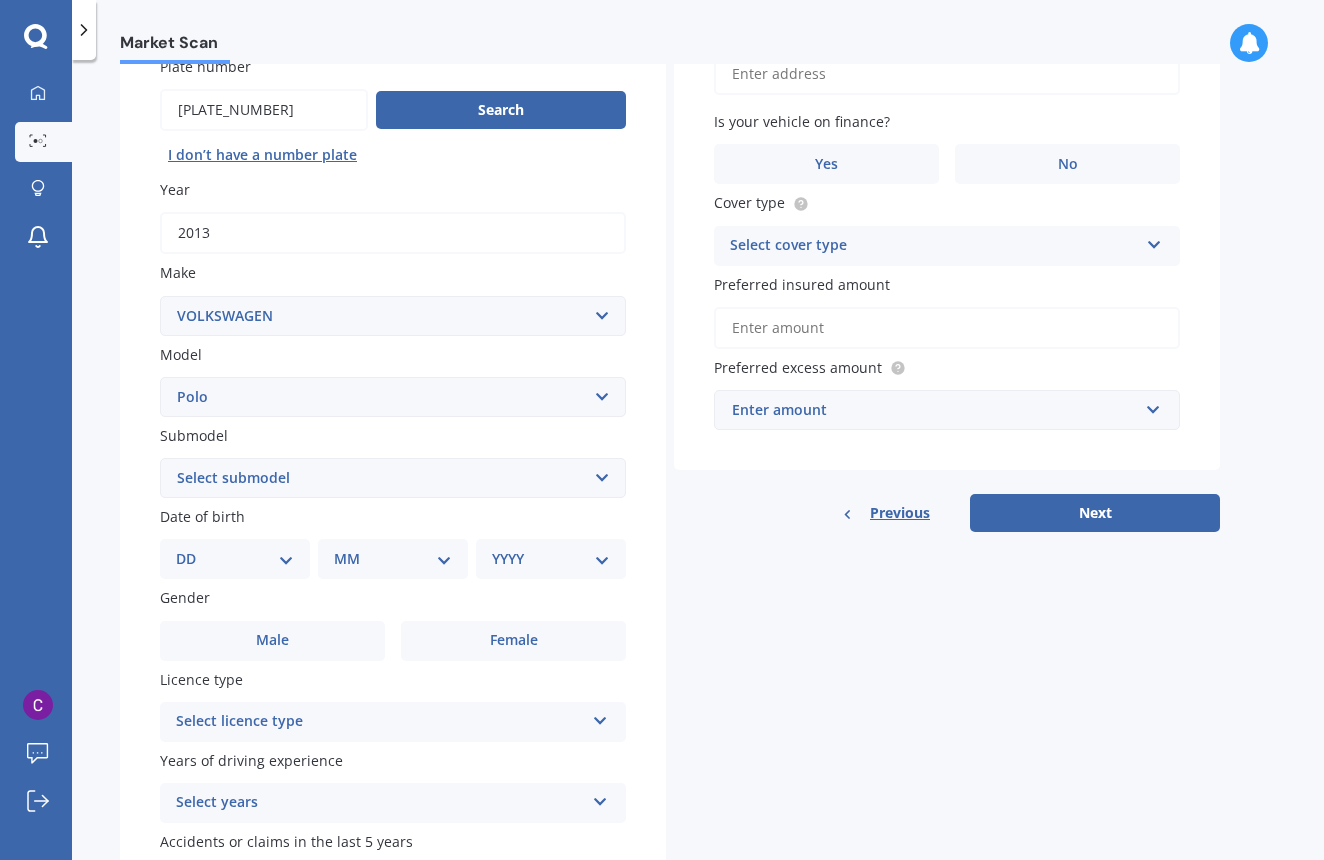 scroll, scrollTop: 185, scrollLeft: 0, axis: vertical 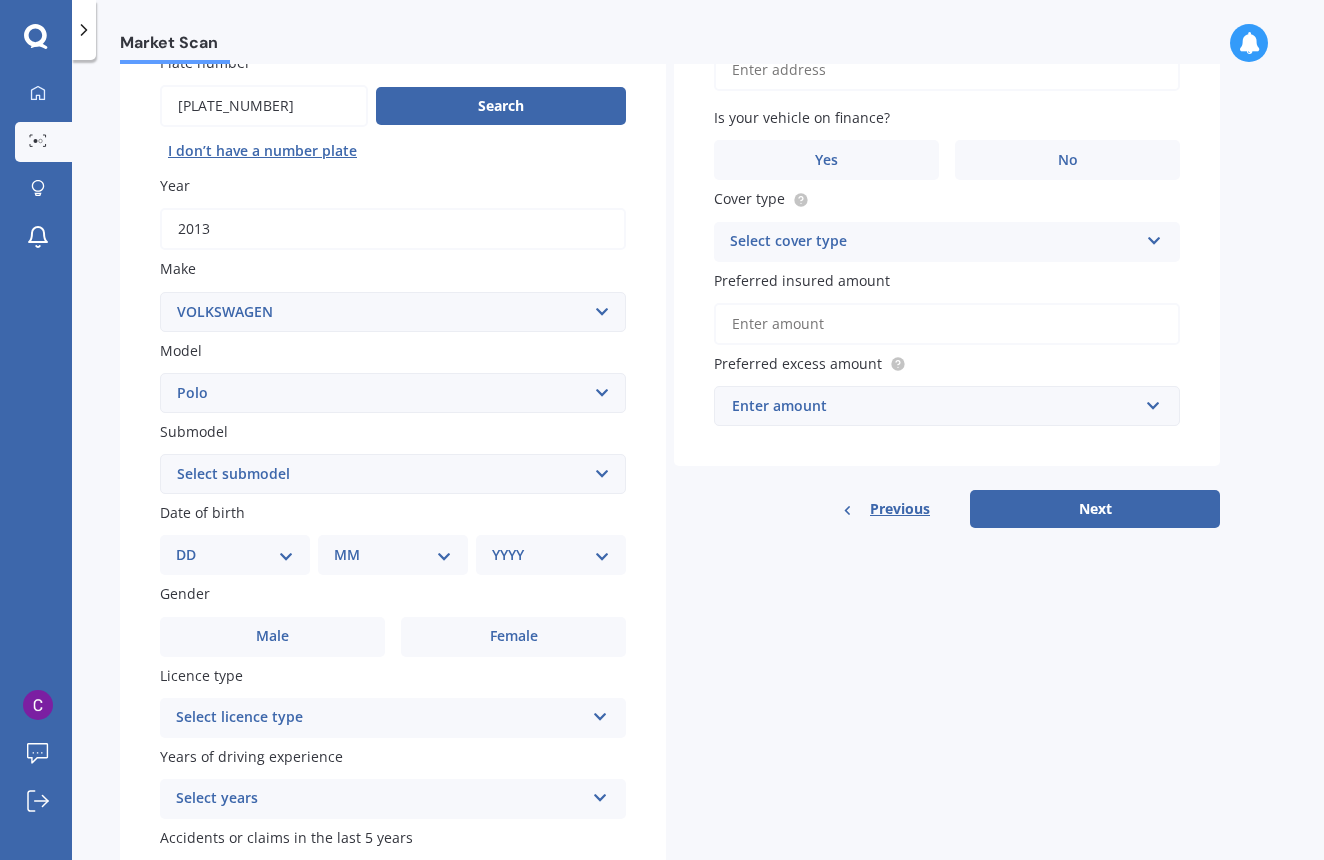 select on "16" 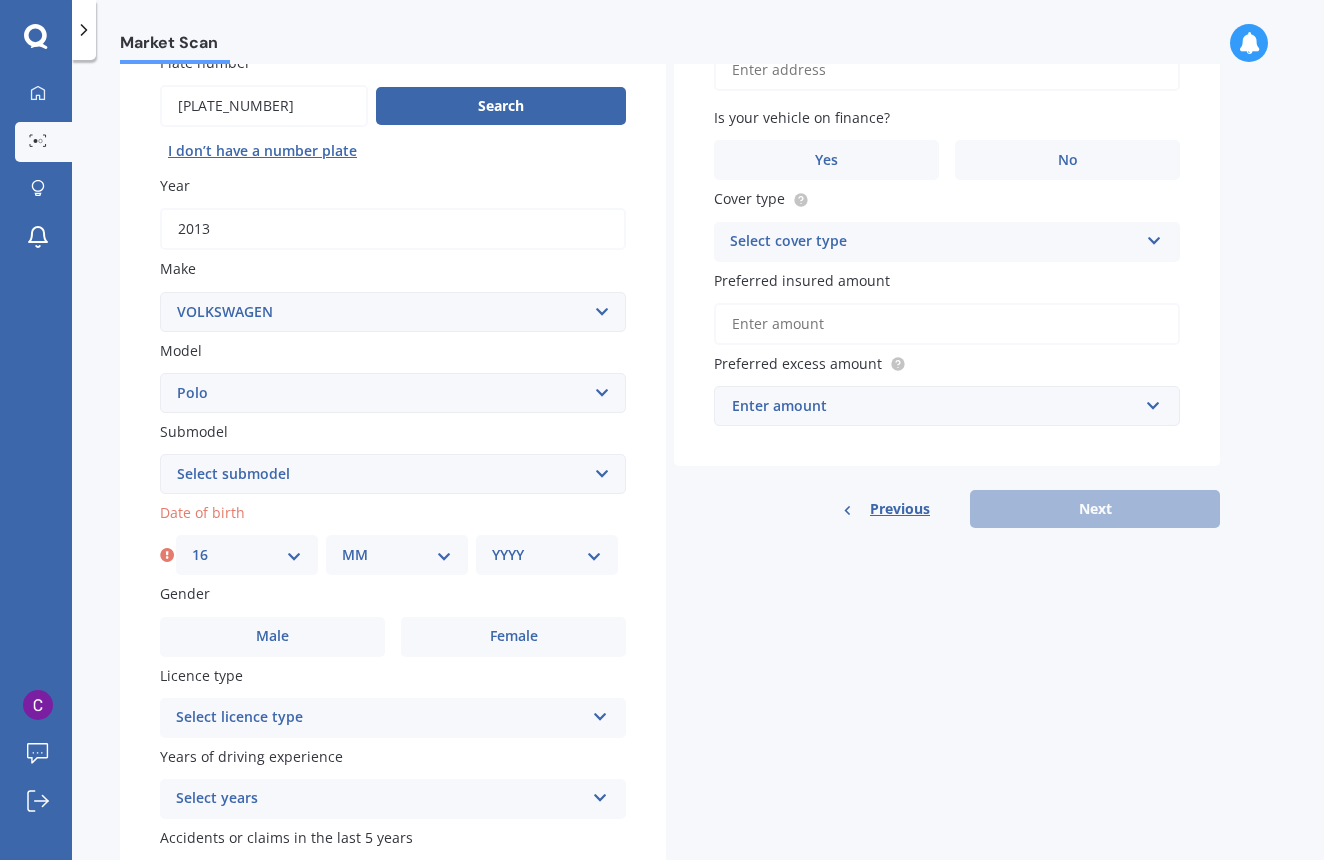 select on "12" 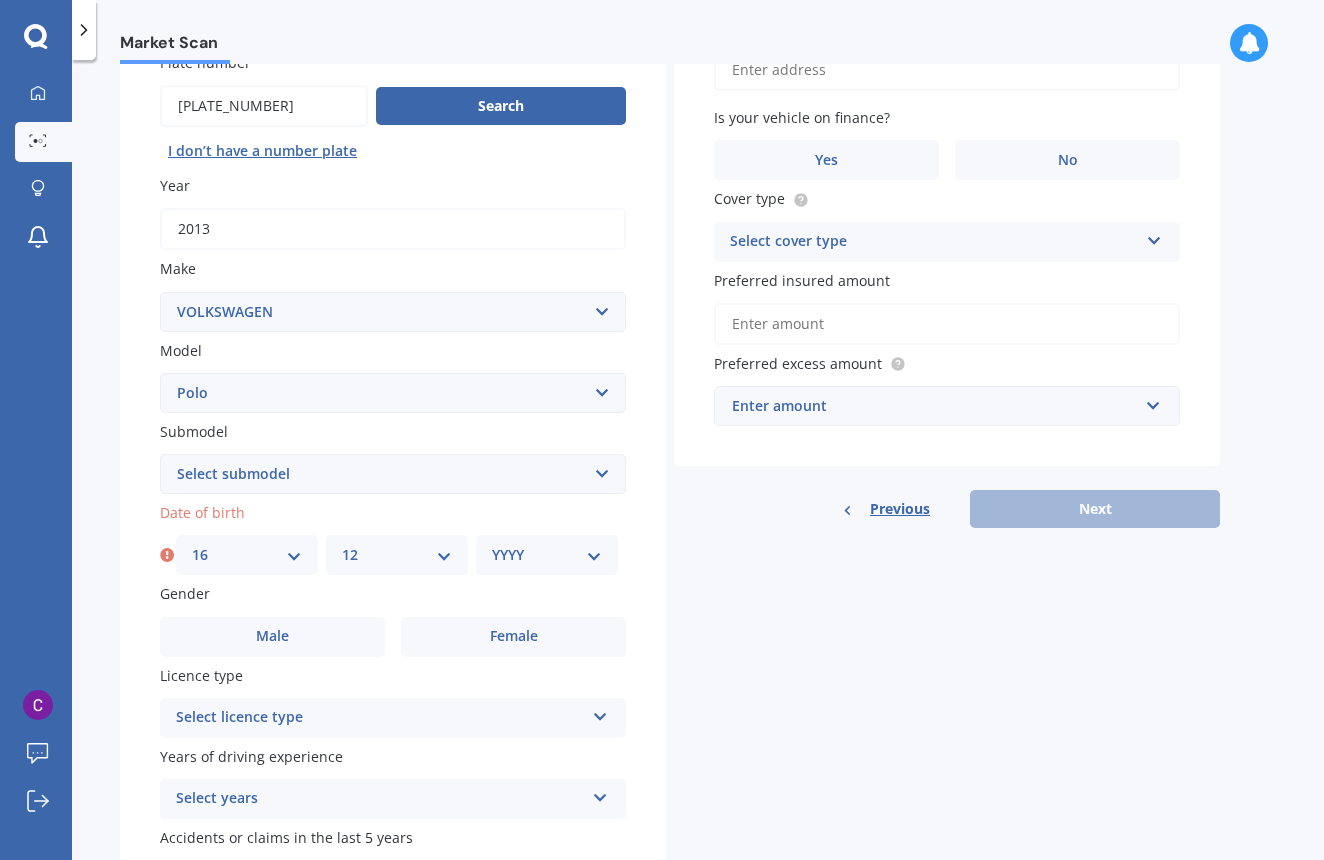 select on "2008" 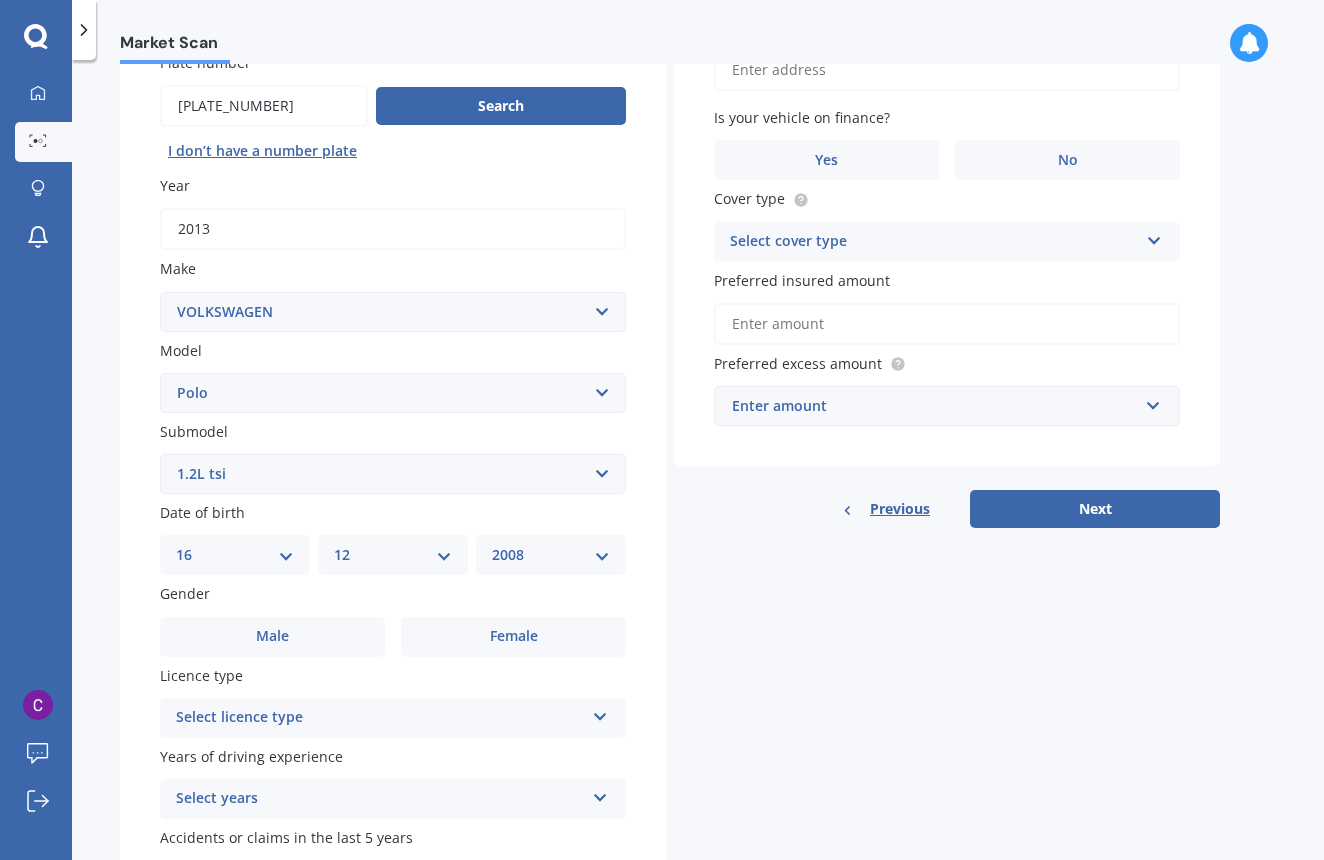 select on "(ALL OTHER)" 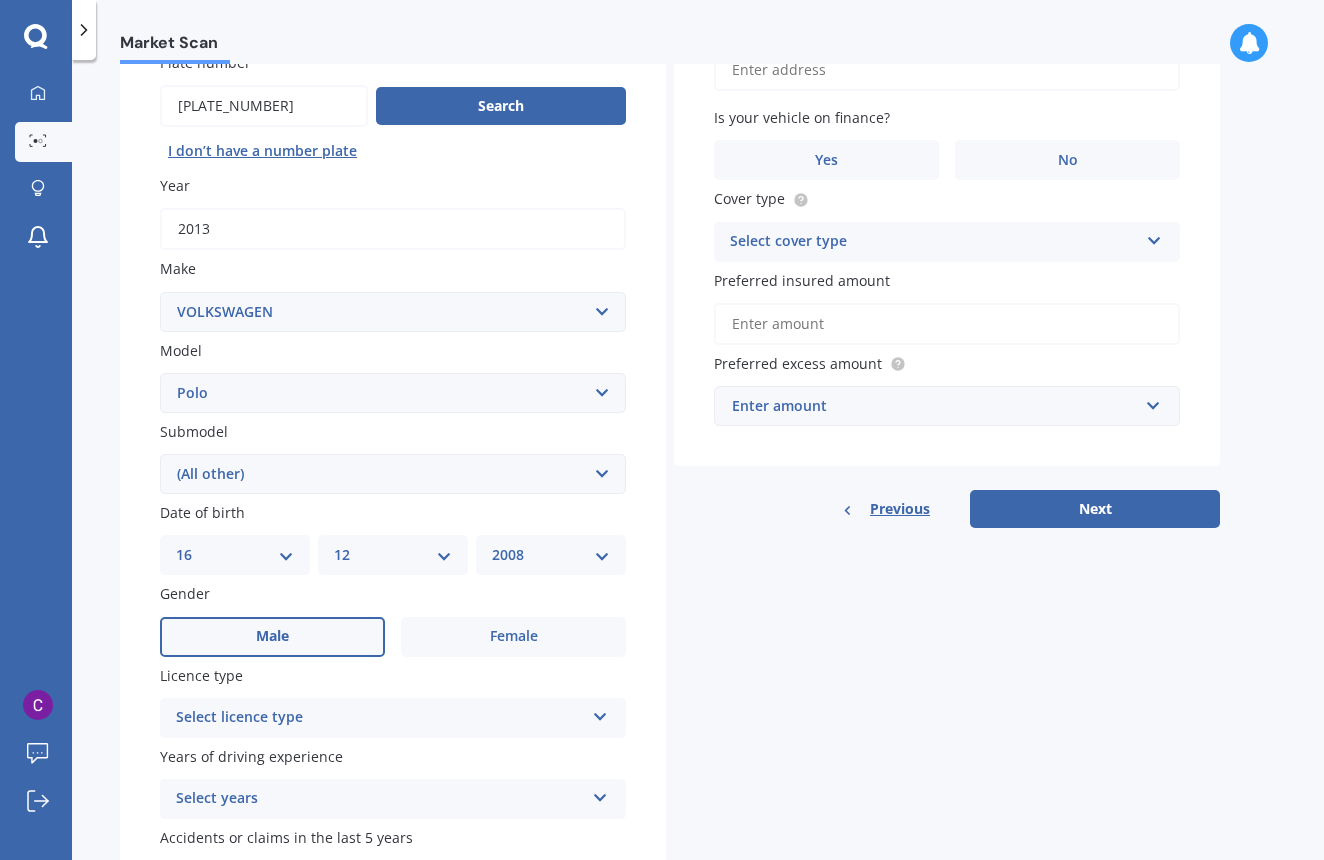 scroll, scrollTop: 218, scrollLeft: 0, axis: vertical 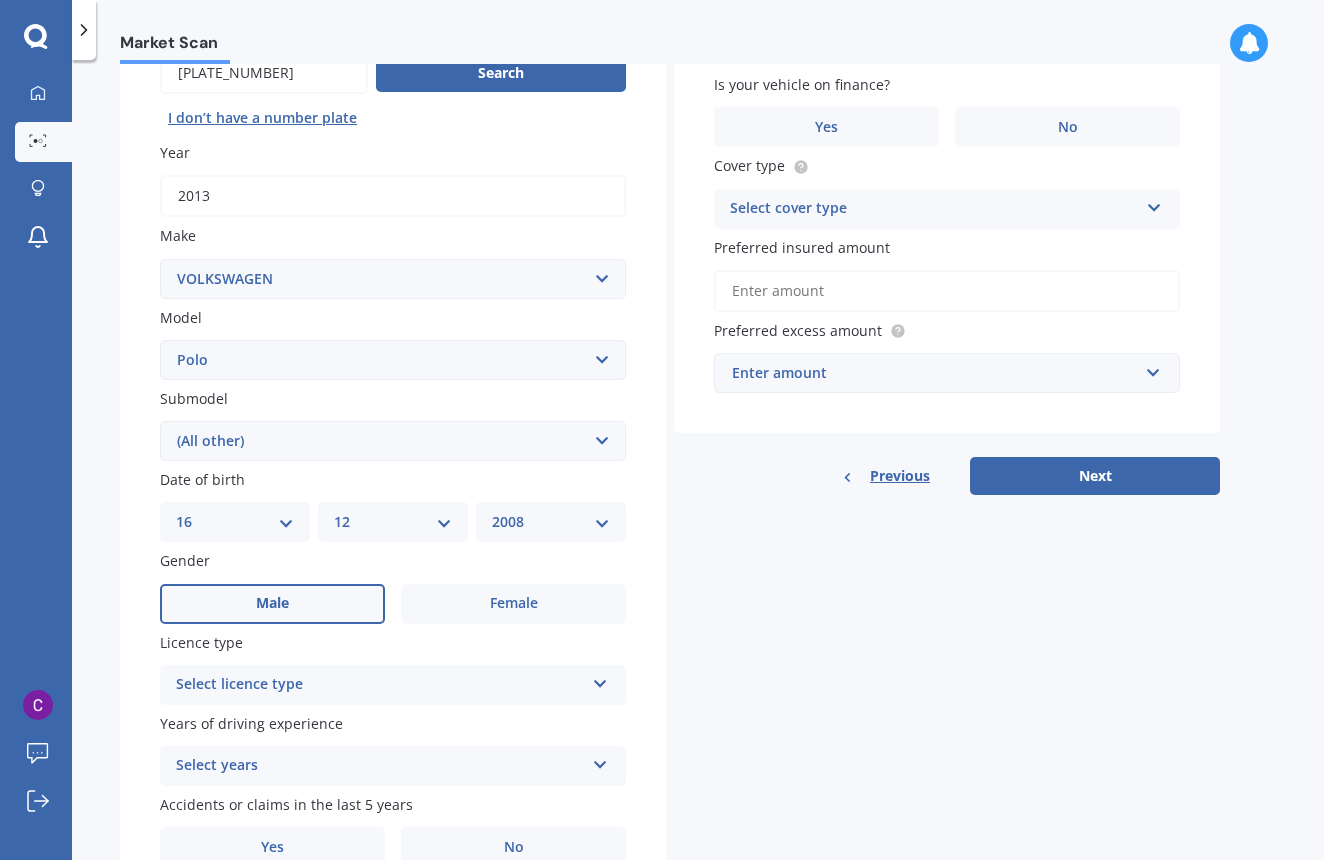 click on "Male" at bounding box center [272, 604] 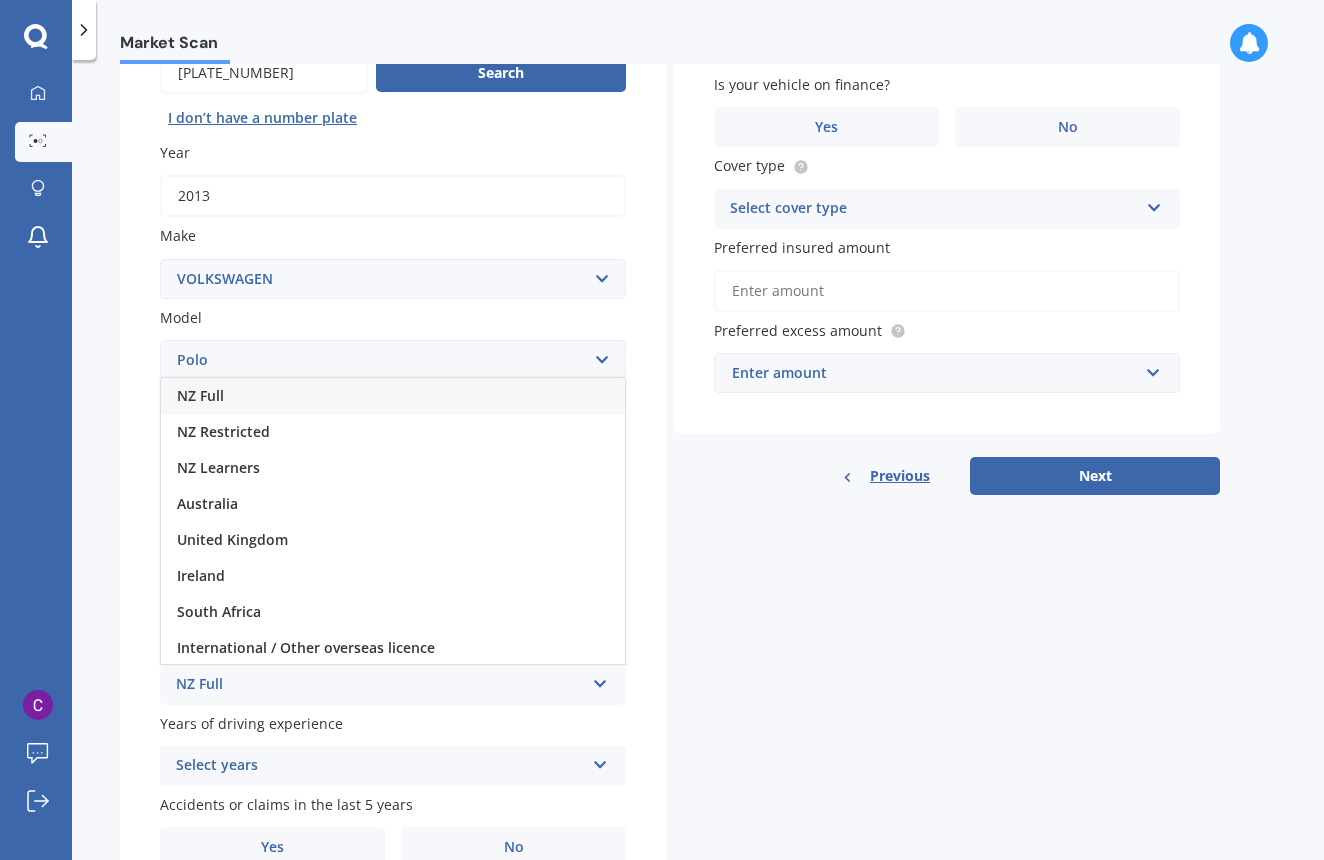 click on "Plate number Search I don’t have a number plate Year [YEAR] Make Select make AC ALFA ROMEO ASTON MARTIN AUDI AUSTIN BEDFORD Bentley BMW BYD CADILLAC CAN-AM CHERY CHEVROLET CHRYSLER Citroen CRUISEAIR CUPRA DAEWOO DAIHATSU DAIMLER DAMON DIAHATSU DODGE EXOCET FACTORY FIVE FERRARI FIAT Fiord FLEETWOOD FORD FOTON FRASER GEELY GENESIS GEORGIE BOY GMC GREAT WALL GWM HAVAL HILLMAN HINO HOLDEN HOLIDAY RAMBLER HONDA HUMMER HYUNDAI INFINITI ISUZU IVECO JAC JAECOO JAGUAR JEEP KGM KIA LADA LAMBORGHINI LANCIA LANDROVER LDV LEAPMOTOR LEXUS LINCOLN LOTUS LUNAR M.G M.G. MAHINDRA MASERATI MAZDA MCLAREN MERCEDES AMG Mercedes Benz MERCEDES-AMG MERCURY MINI Mitsubishi MORGAN MORRIS NEWMAR Nissan OMODA OPEL OXFORD PEUGEOT Plymouth Polestar PONTIAC PORSCHE PROTON RAM Range Rover Rayne RENAULT ROLLS ROYCE ROVER SAAB SATURN SEAT SHELBY SKODA SMART SSANGYONG SUBARU SUZUKI TATA TESLA TIFFIN Toyota TRIUMPH TVR Vauxhall VOLKSWAGEN VOLVO WESTFIELD WINNEBAGO ZX Model Select model Amarok Arteon Beetle Bora Caddy California Caravelle Corrado" at bounding box center [393, 443] 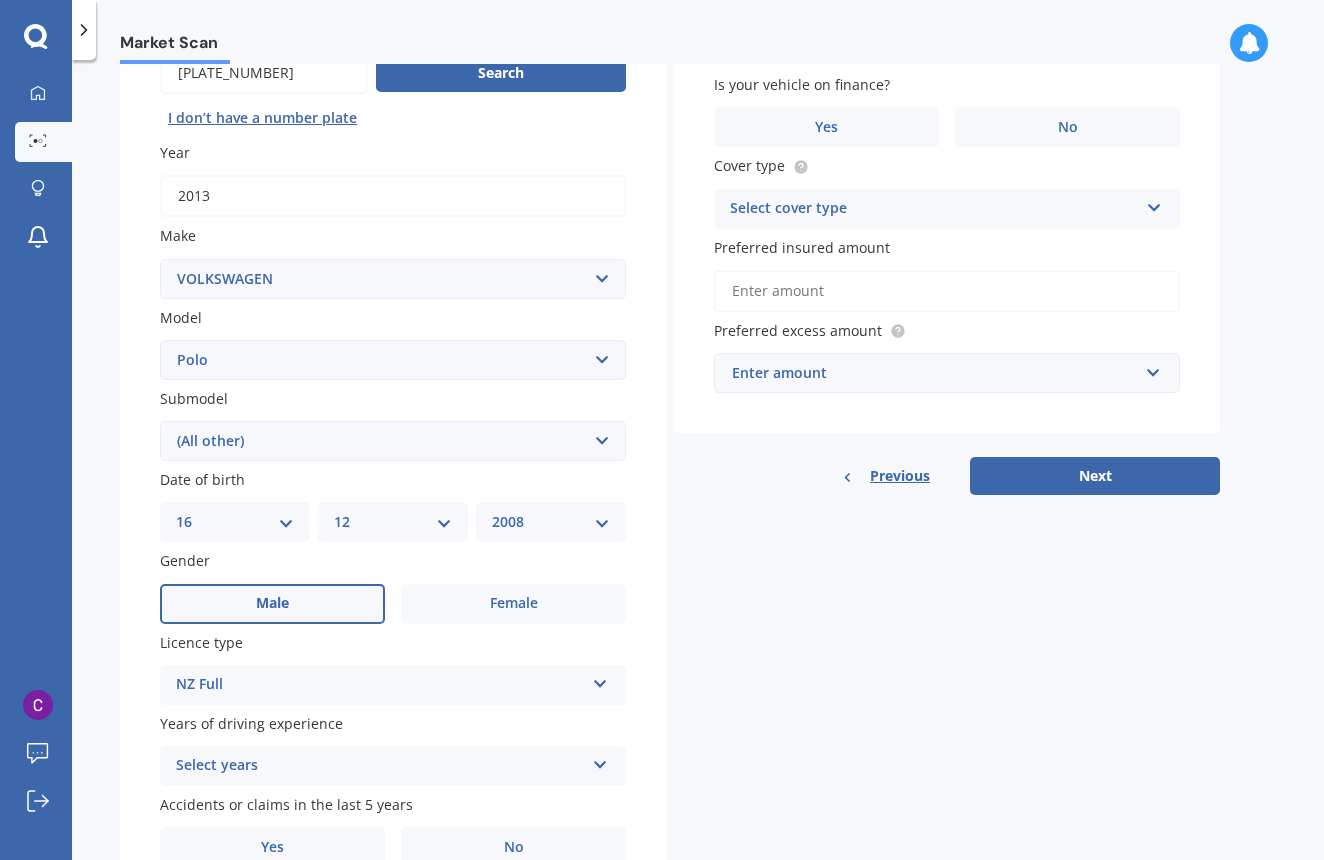 click on "NZ Full" at bounding box center (380, 685) 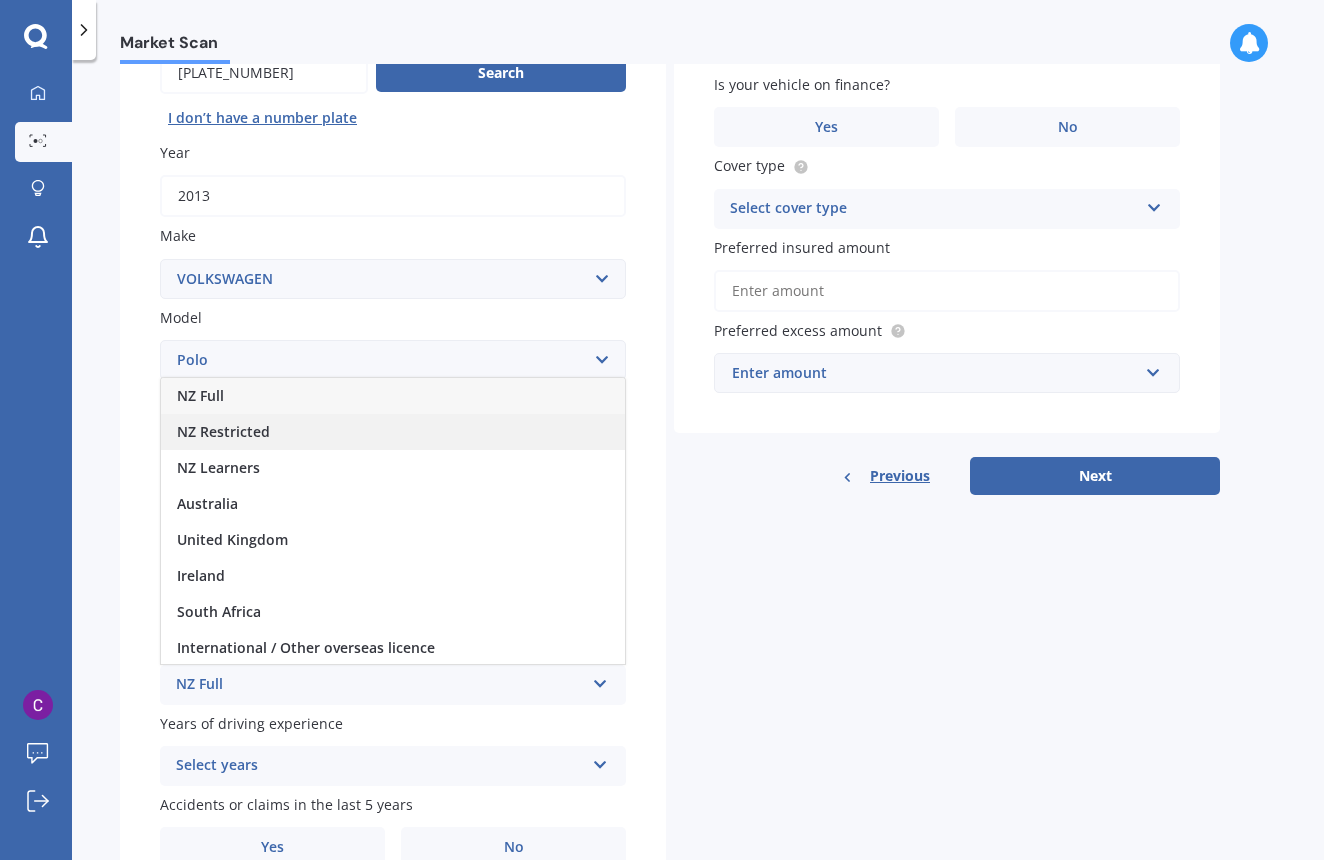 click on "NZ Restricted" at bounding box center [223, 431] 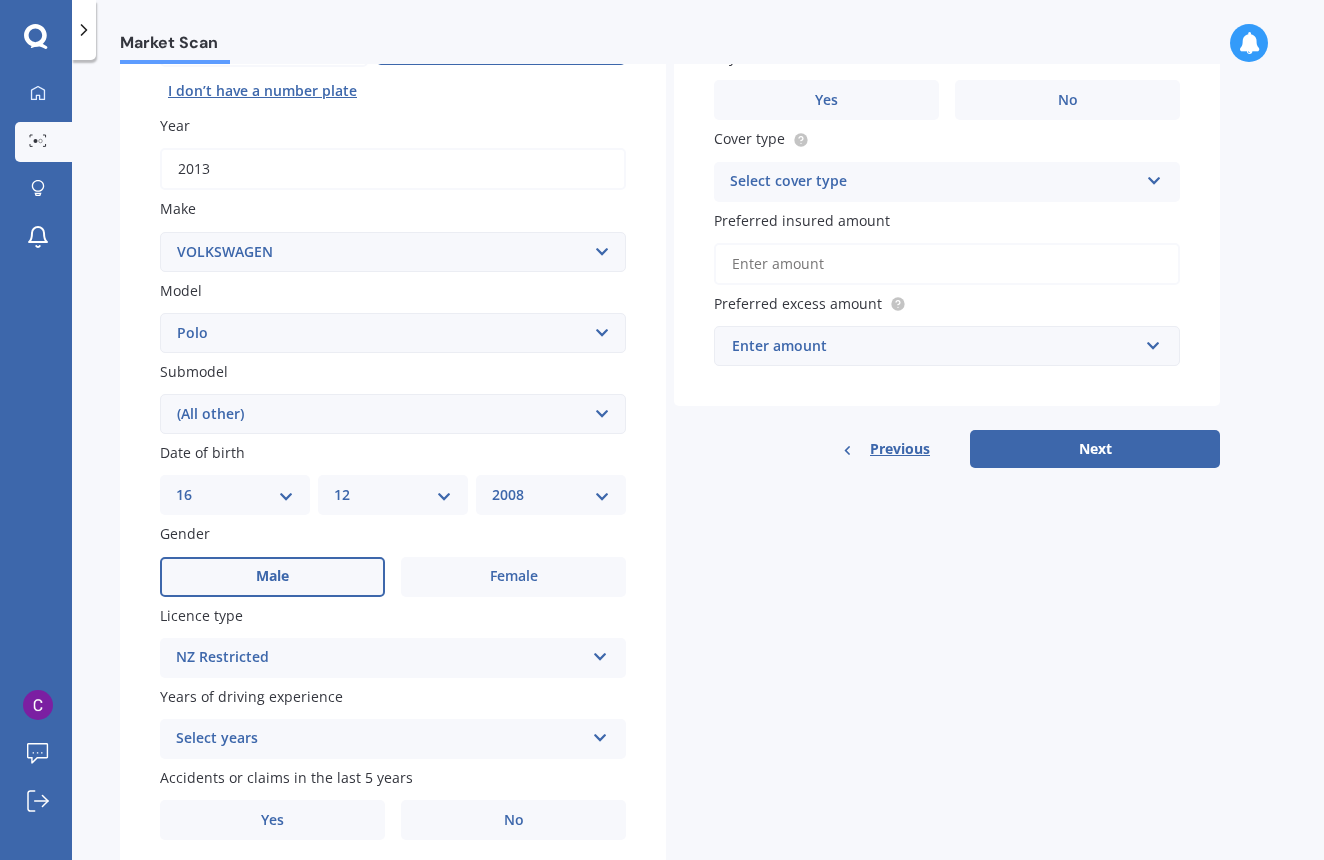 scroll, scrollTop: 310, scrollLeft: 0, axis: vertical 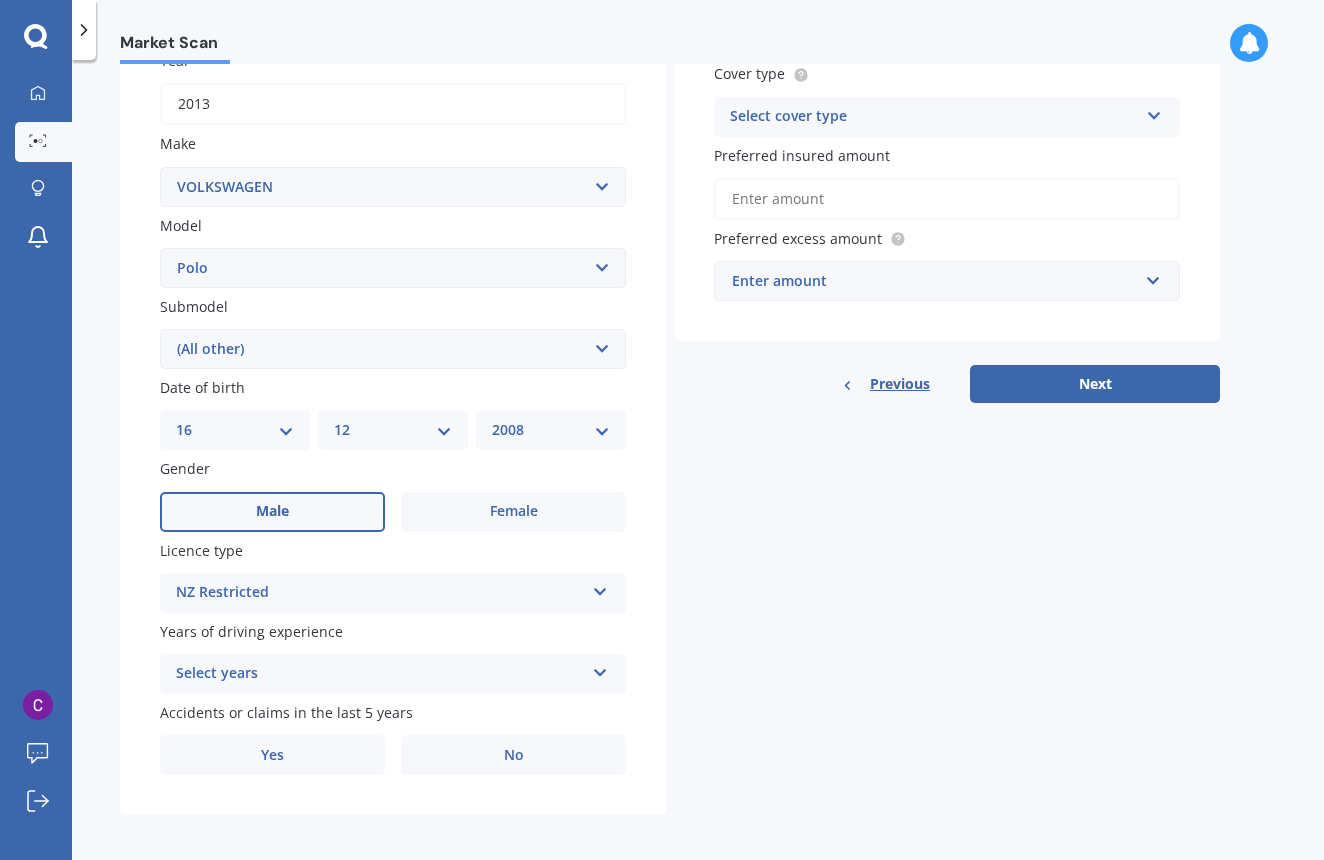 click on "Select years 5 or more years 4 years 3 years 2 years 1 year" at bounding box center [393, 674] 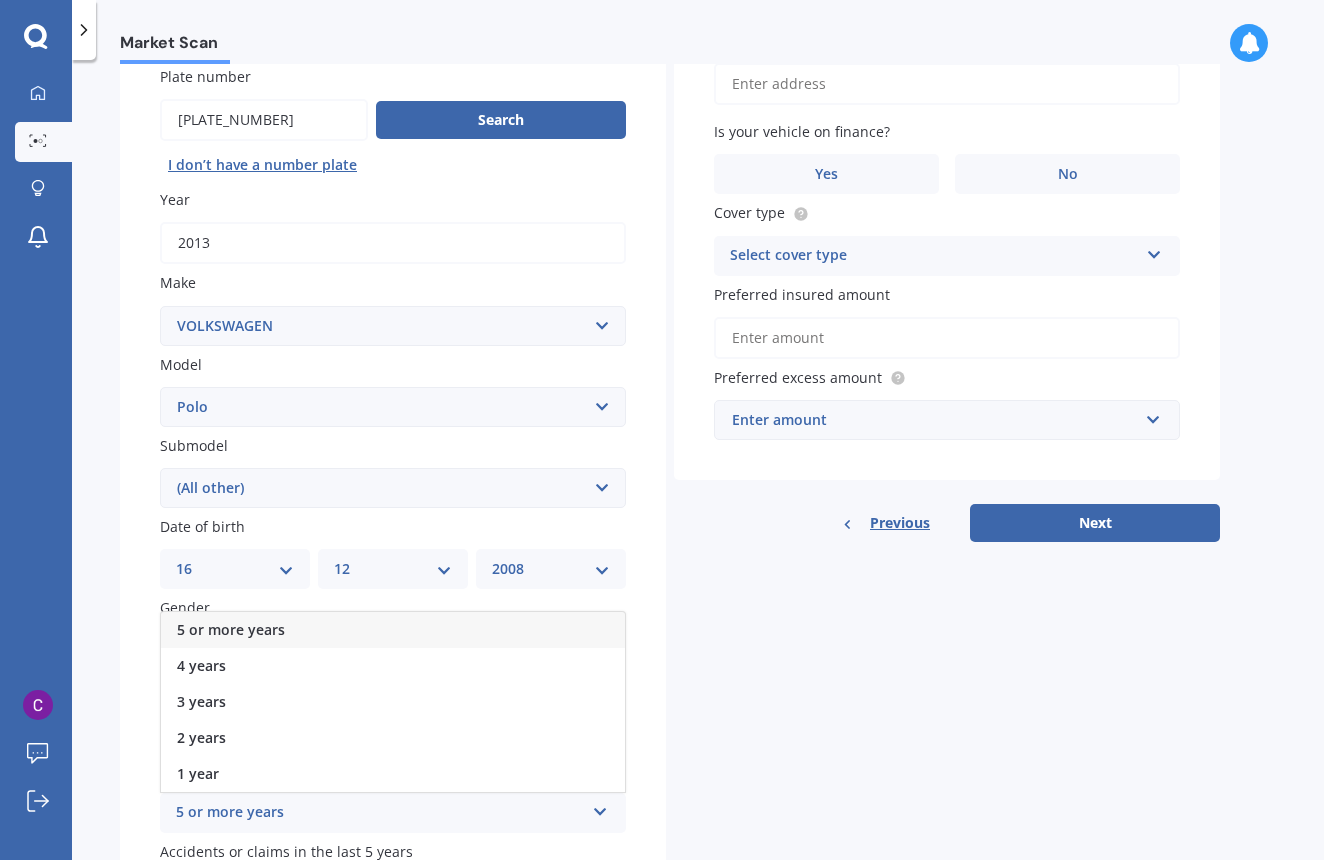 scroll, scrollTop: 310, scrollLeft: 0, axis: vertical 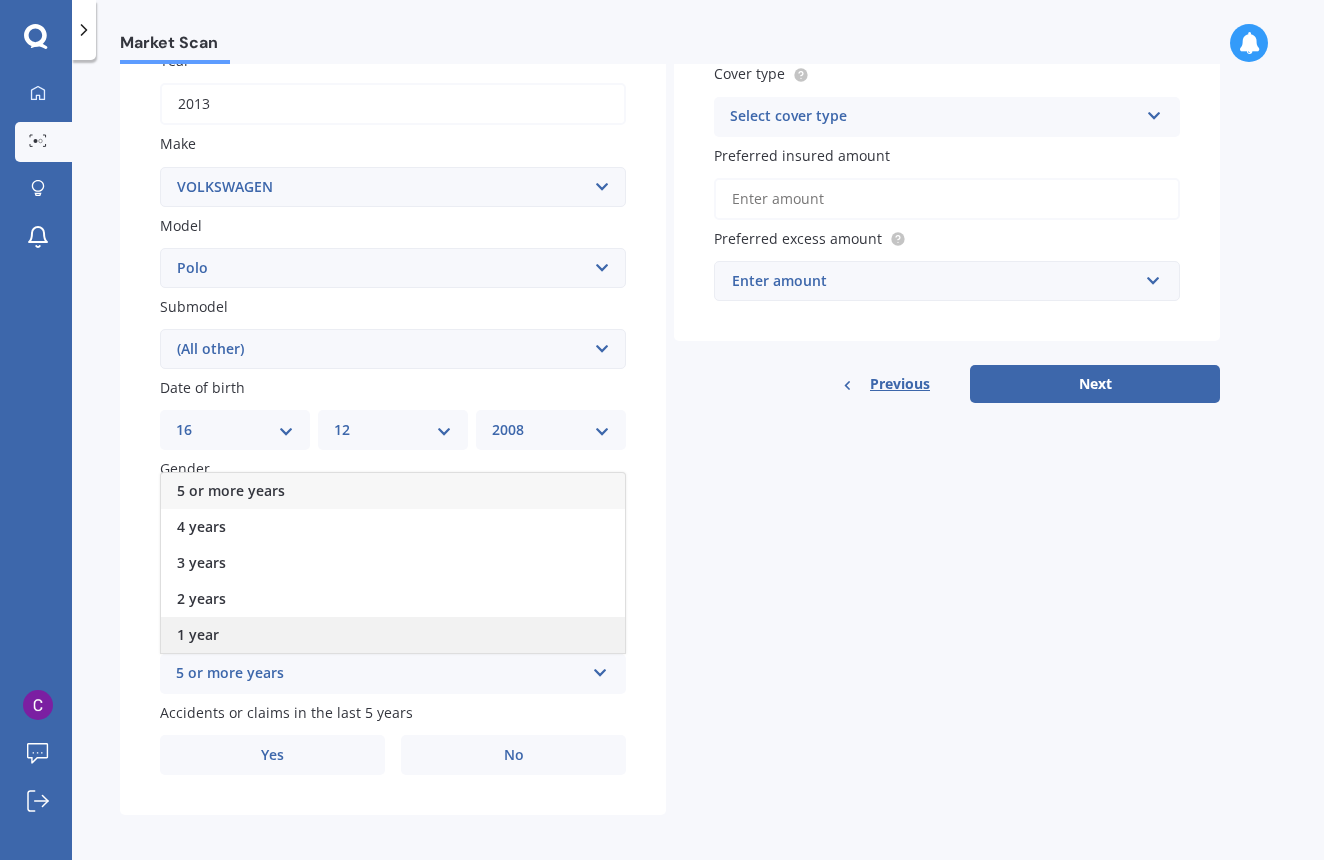 click on "1 year" at bounding box center (393, 635) 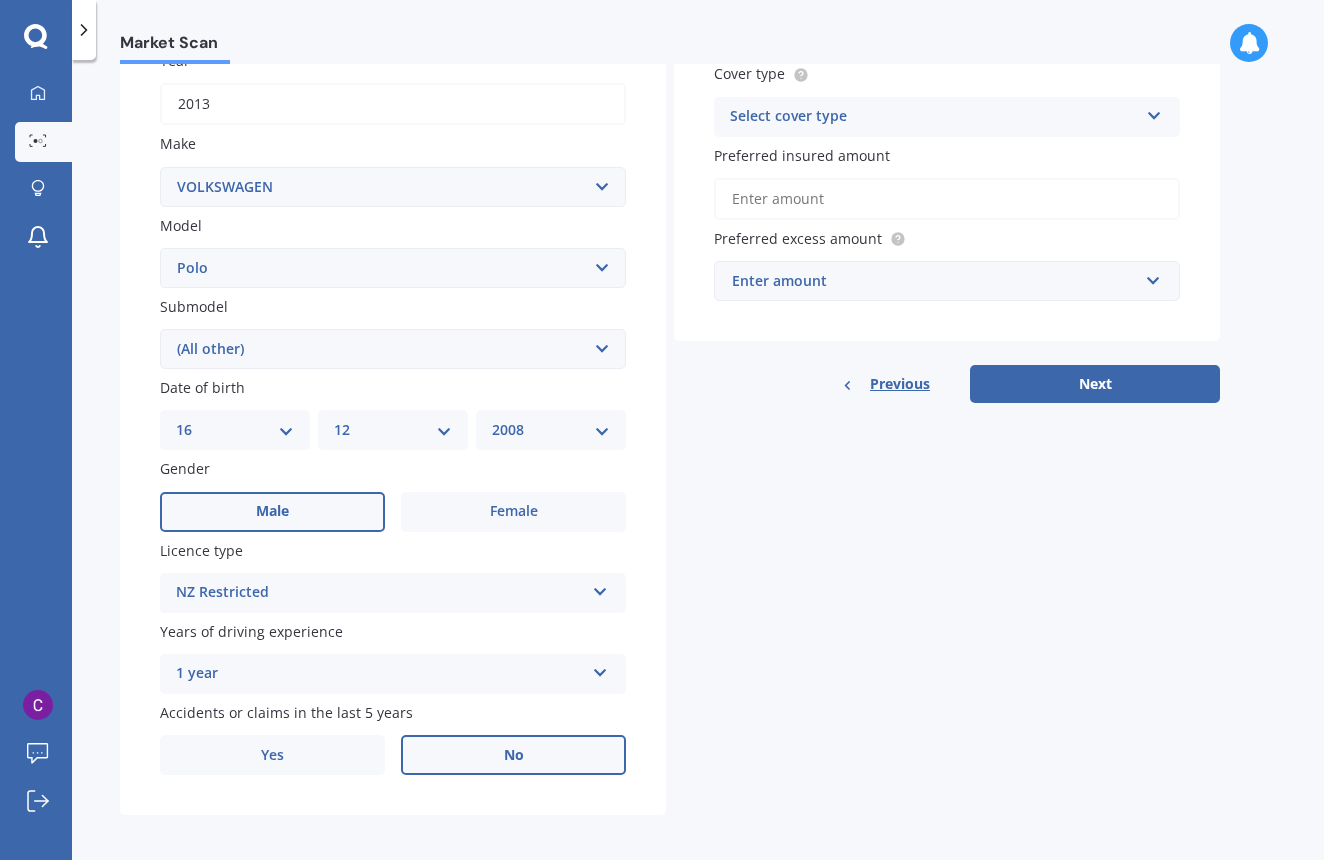 click on "No" at bounding box center [513, 755] 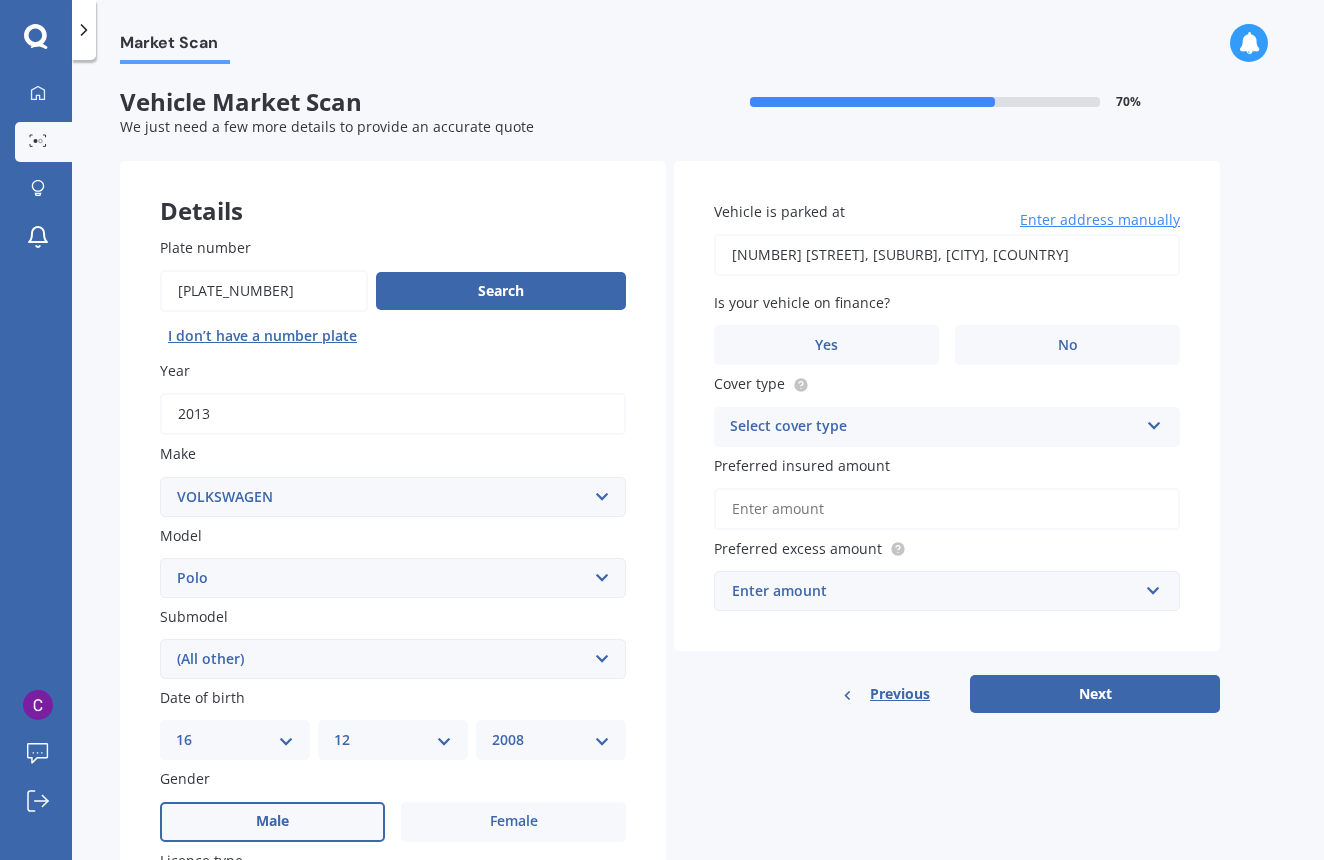 type on "[NUMBER] [STREET], [SUBURB], [CITY] [POSTAL_CODE]" 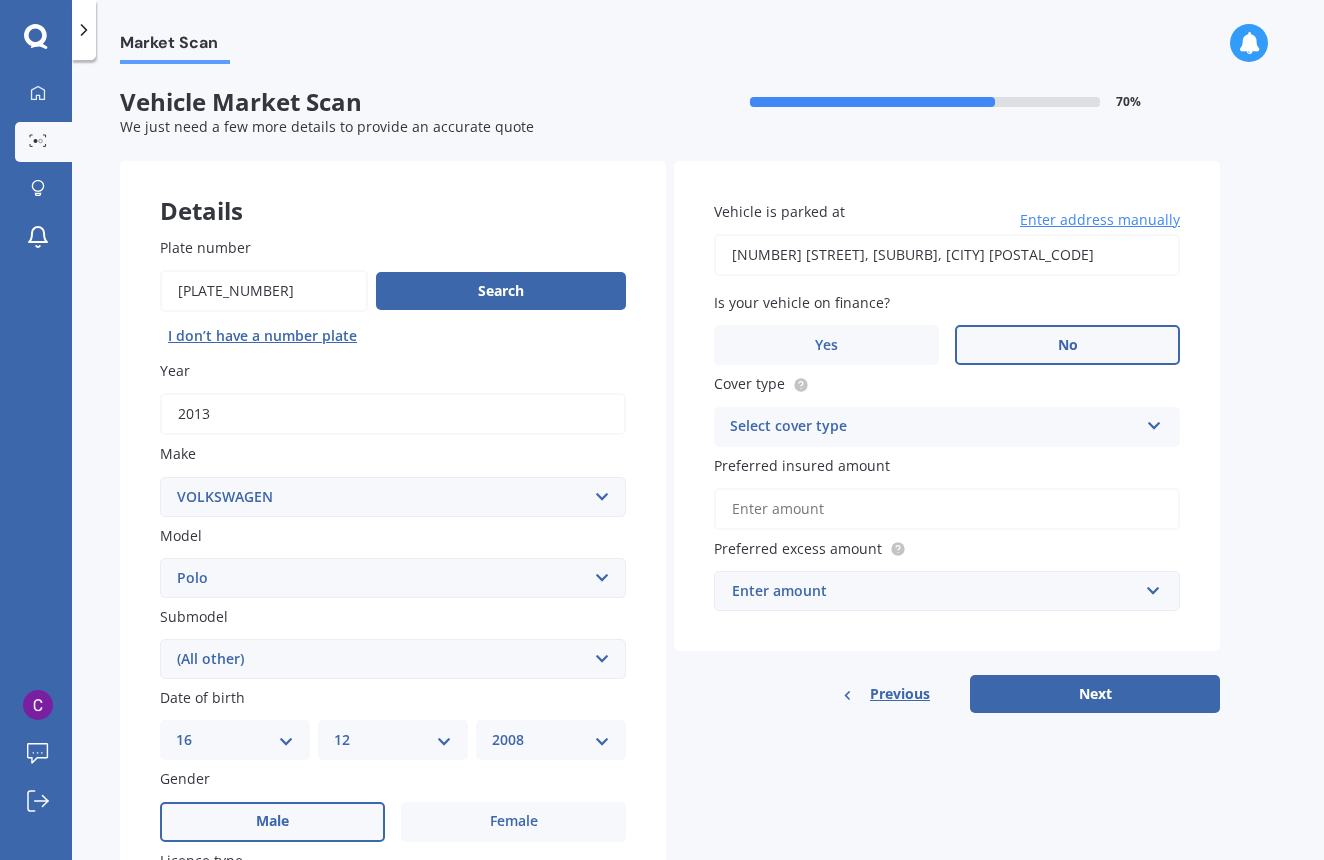 click on "No" at bounding box center [1067, 345] 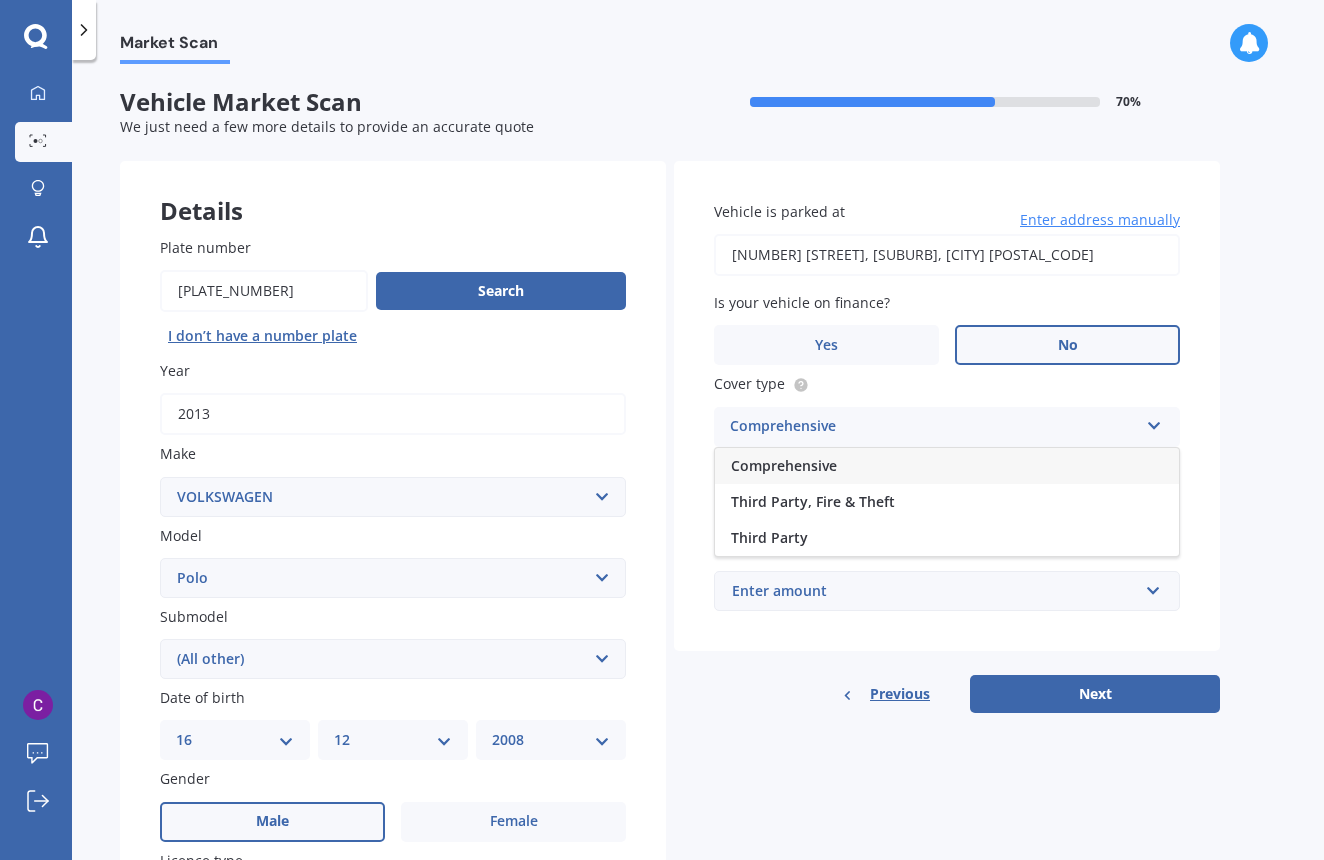 click on "Comprehensive" at bounding box center [784, 465] 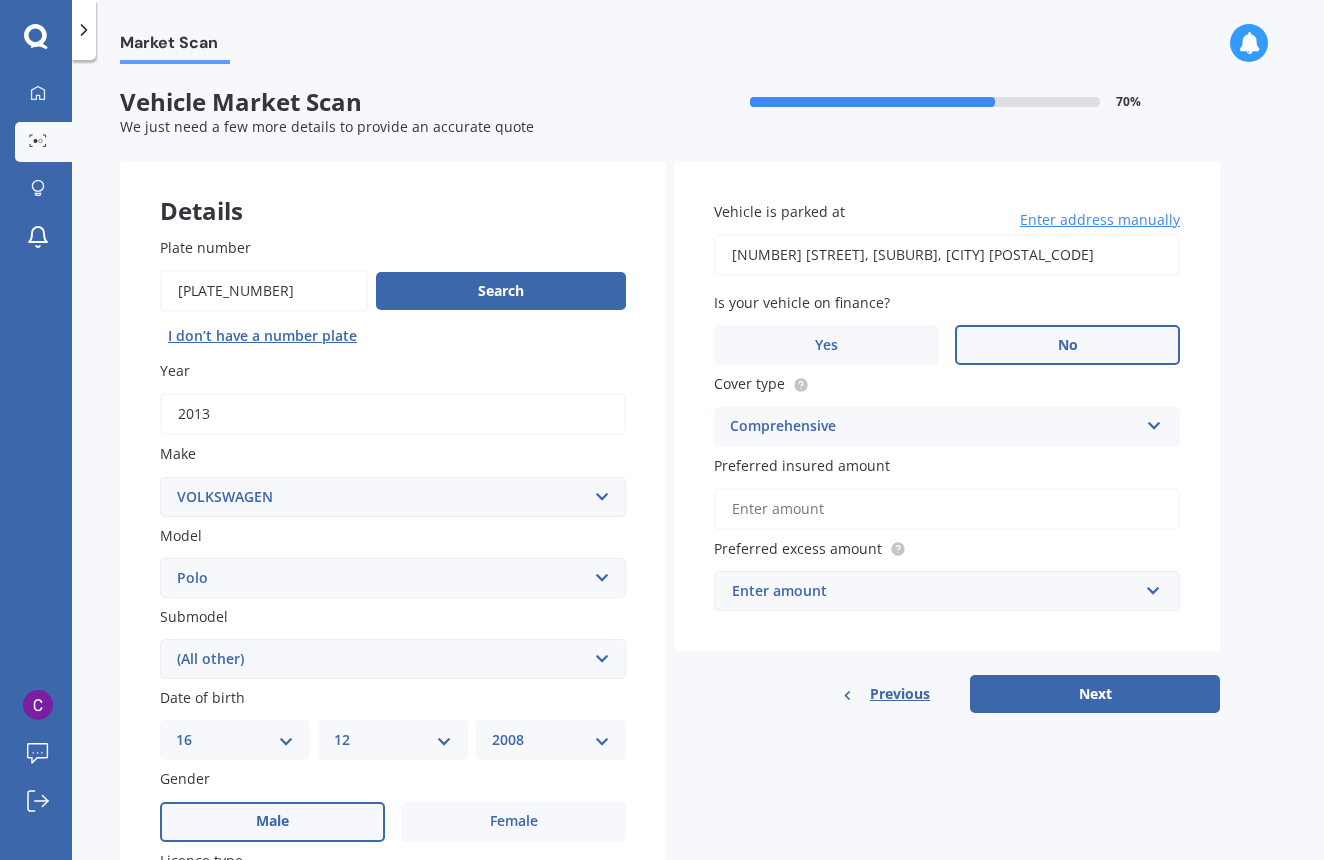 click on "Preferred insured amount" at bounding box center (947, 509) 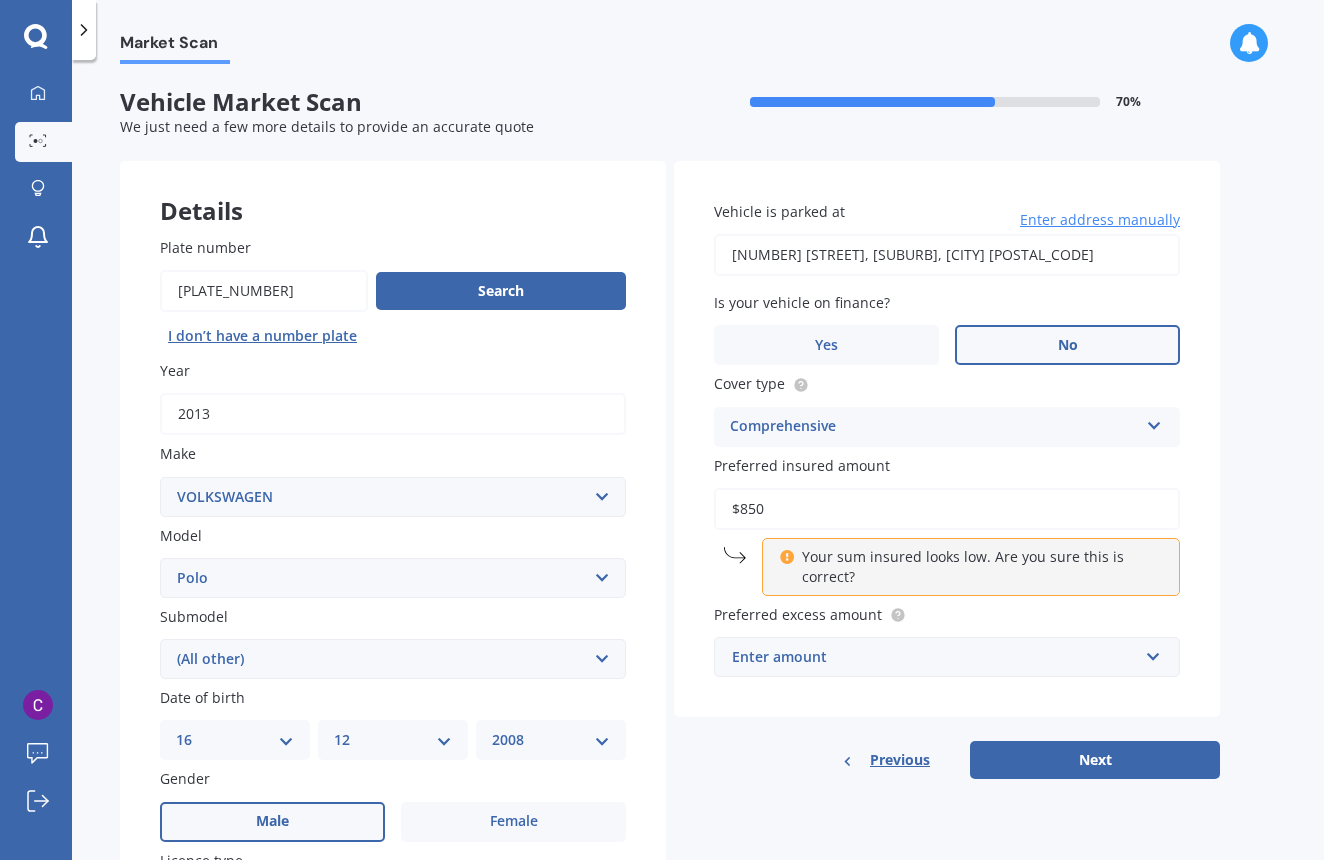 type on "$8,500" 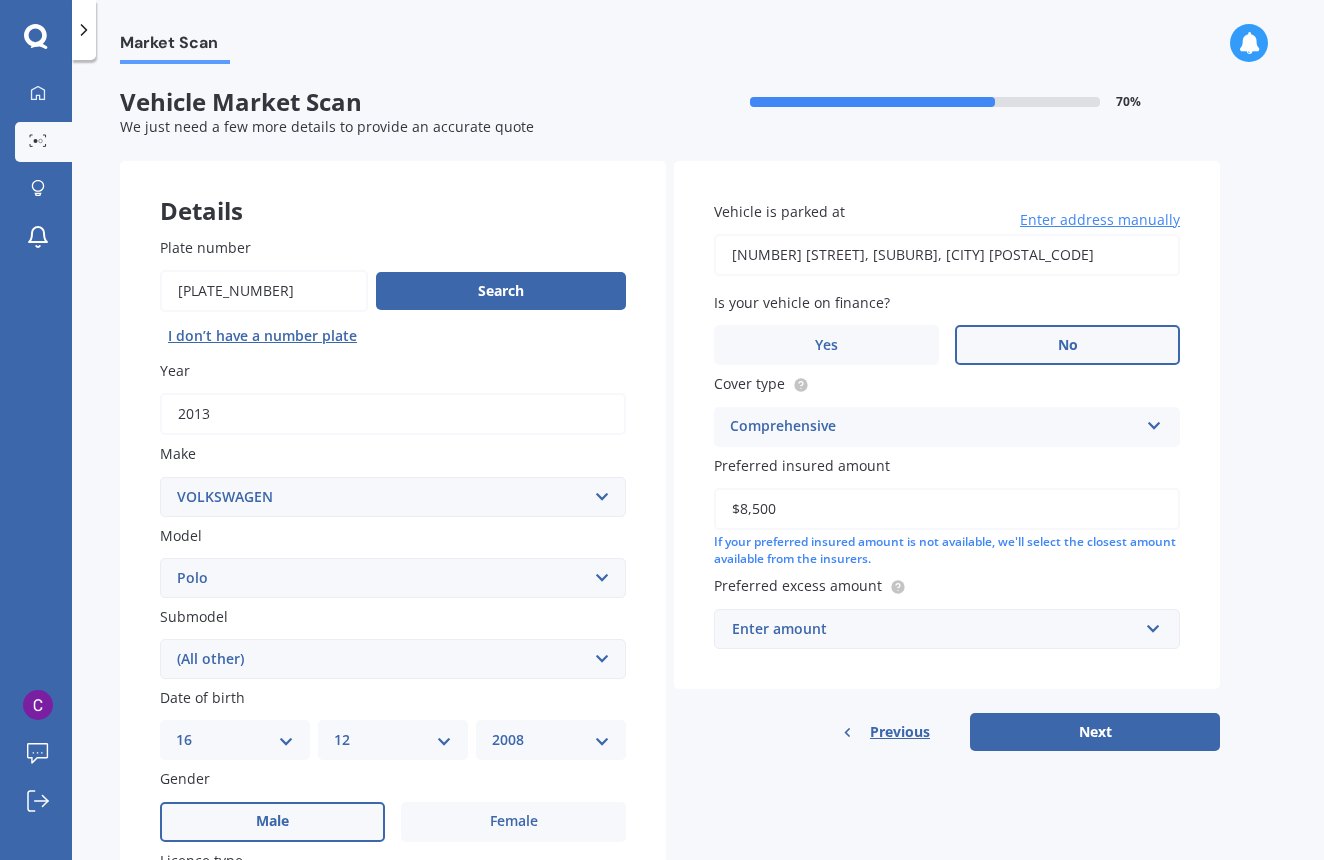 click on "Enter amount" at bounding box center (935, 629) 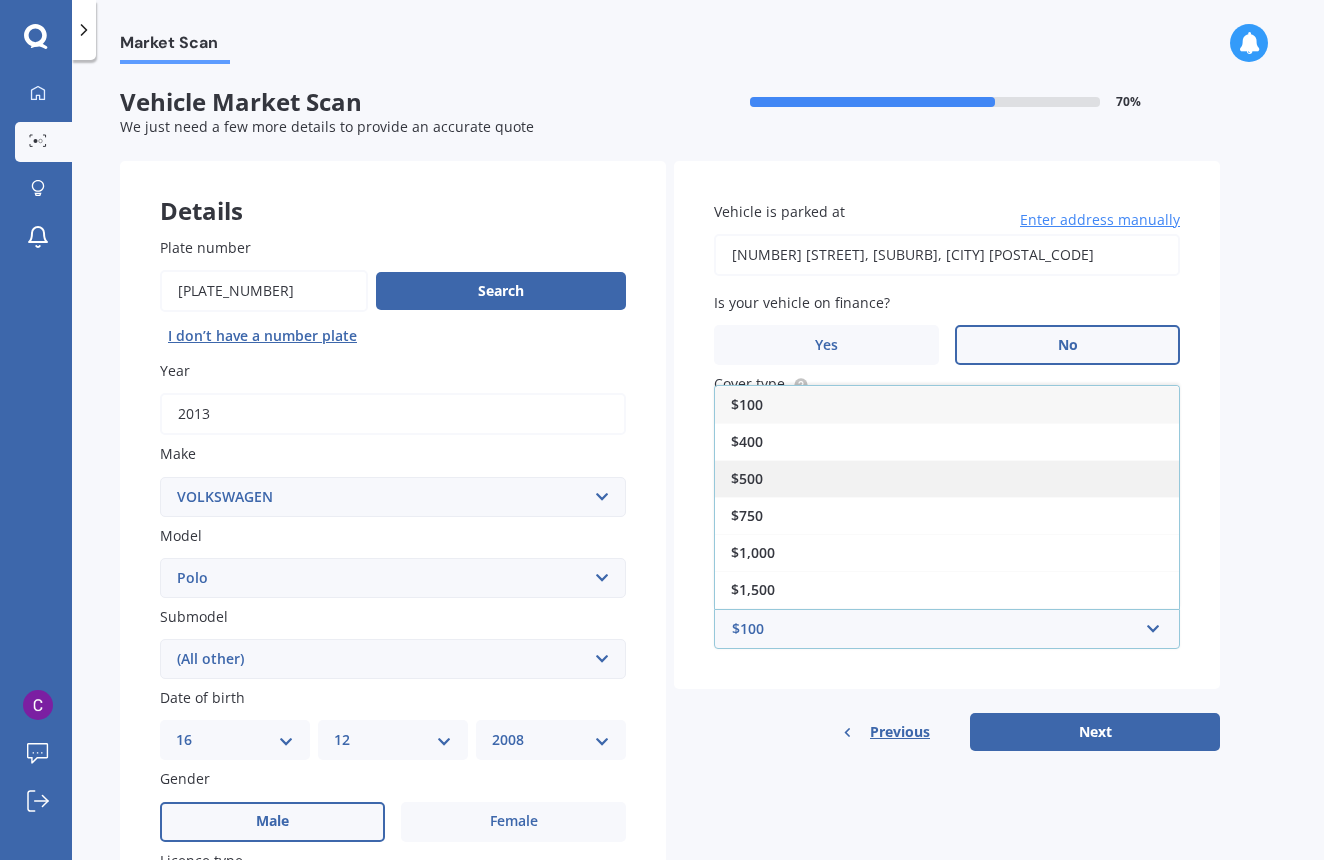 click on "$500" at bounding box center (947, 478) 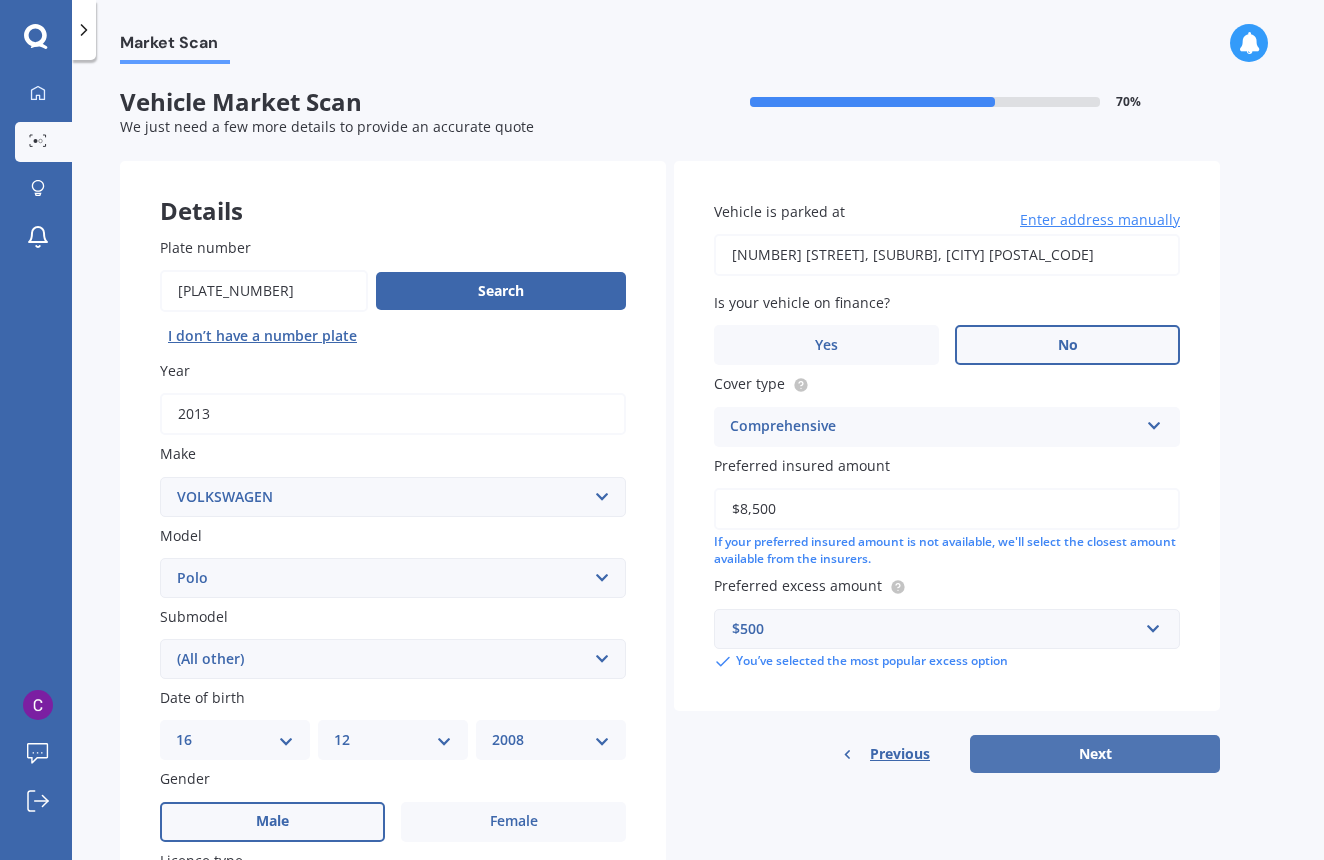 click on "Next" at bounding box center (1095, 754) 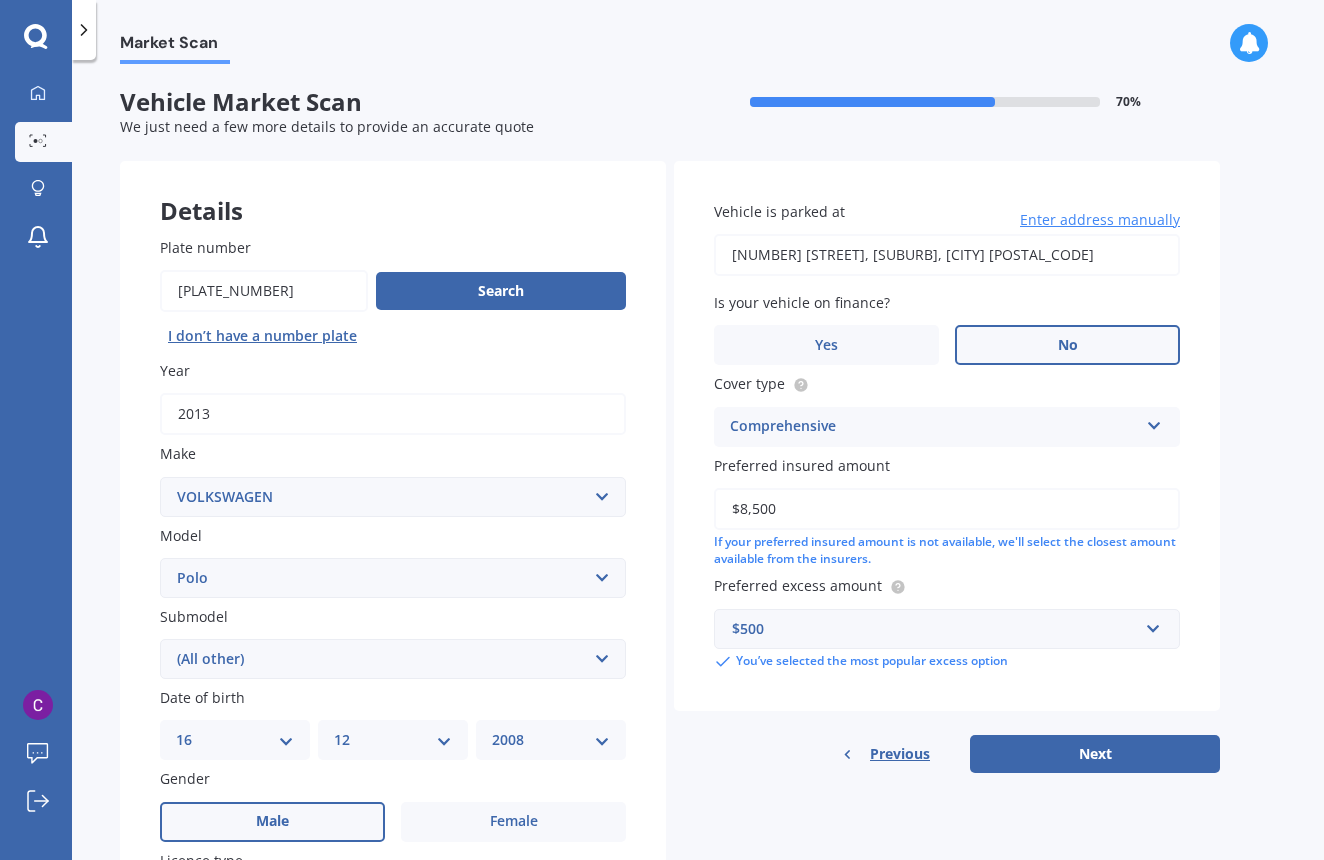select on "16" 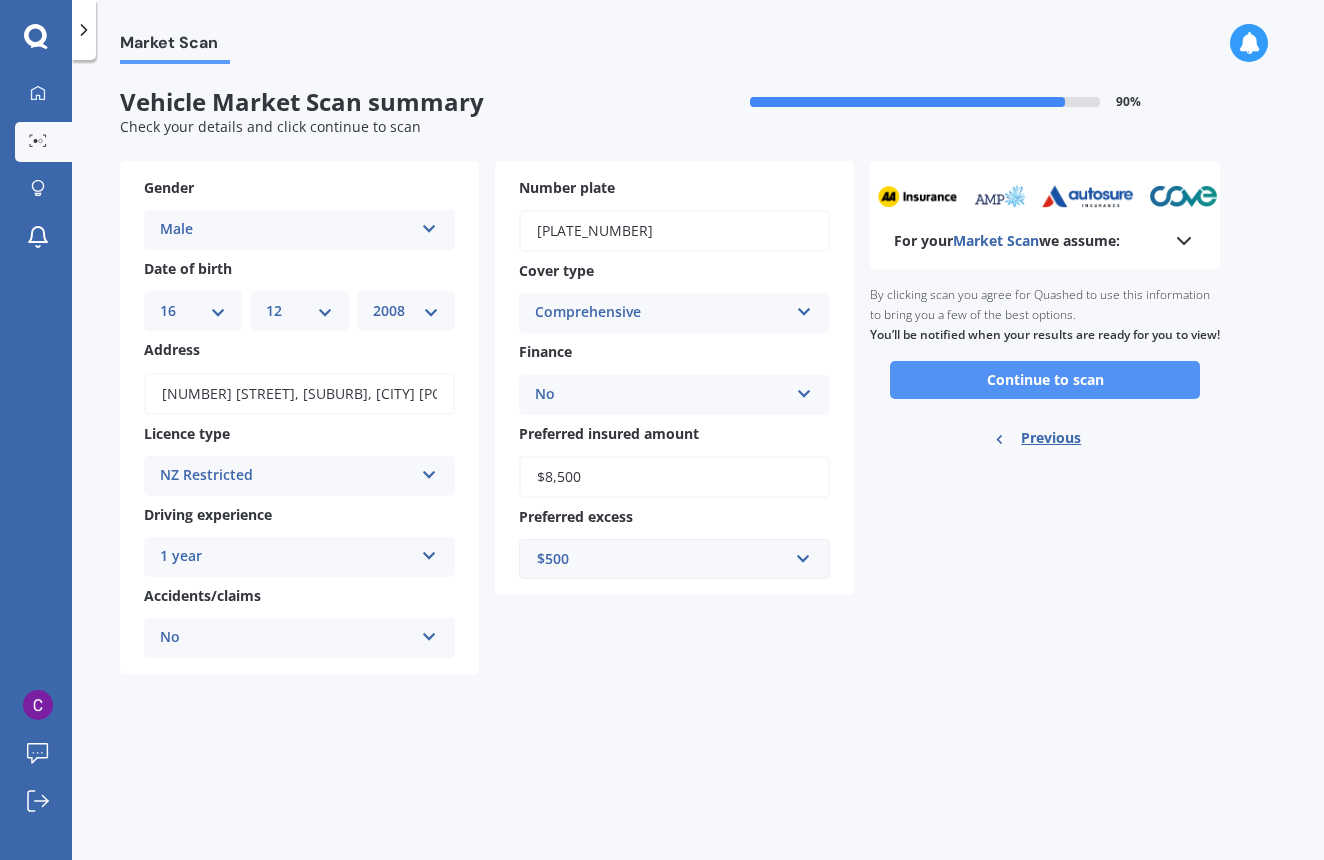 click on "Continue to scan" at bounding box center [1045, 380] 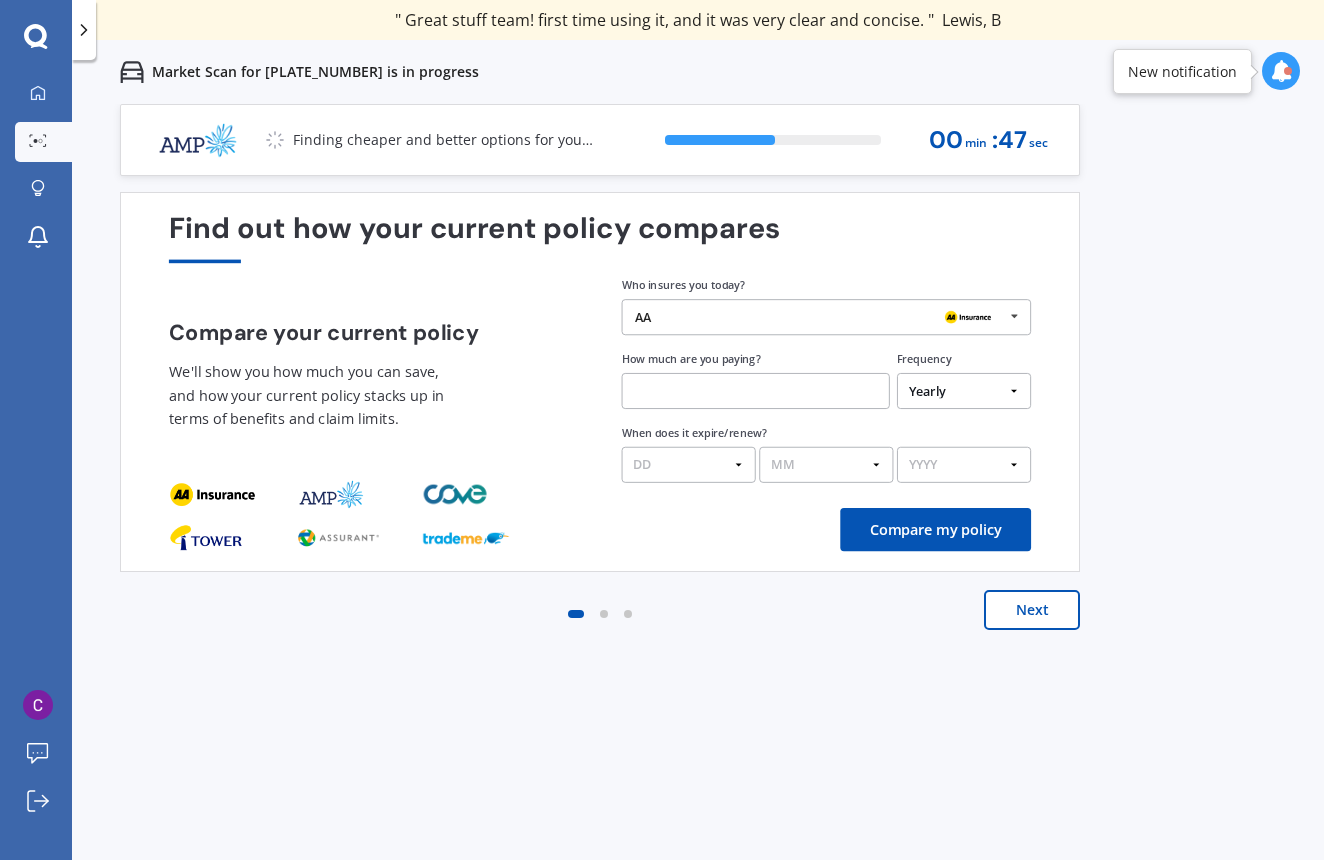 click on "Next" at bounding box center (1032, 610) 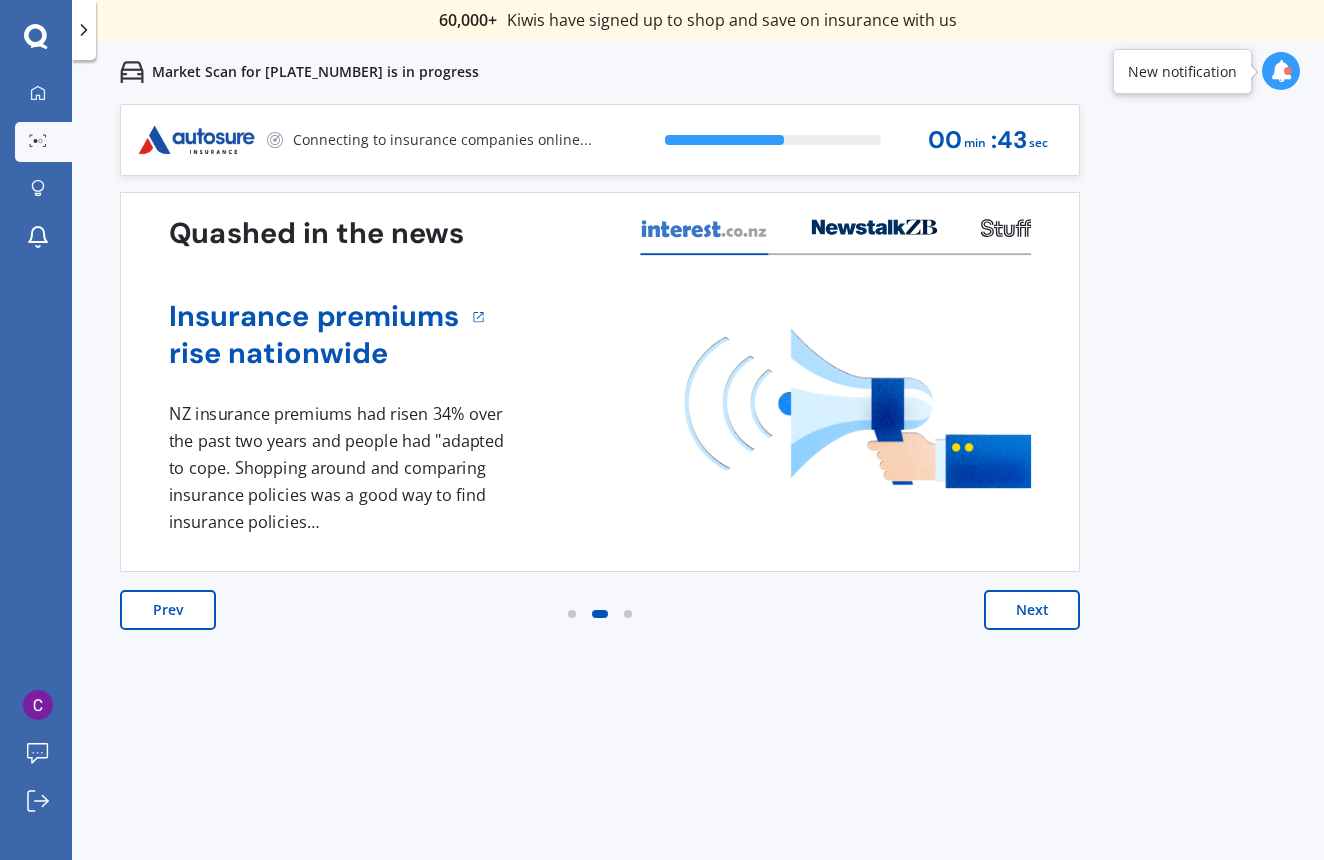 click on "Next" at bounding box center [1032, 610] 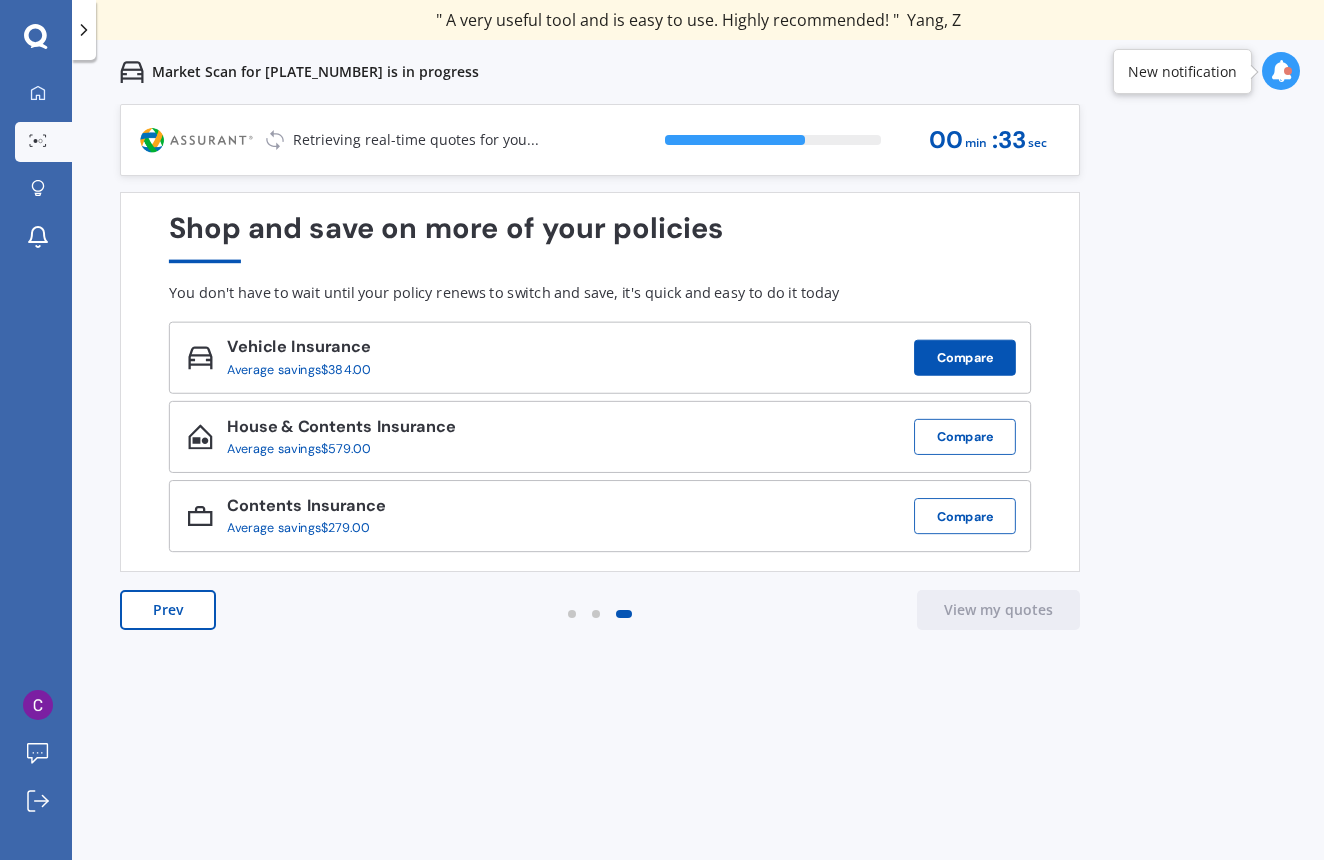 click on "Compare" at bounding box center [965, 358] 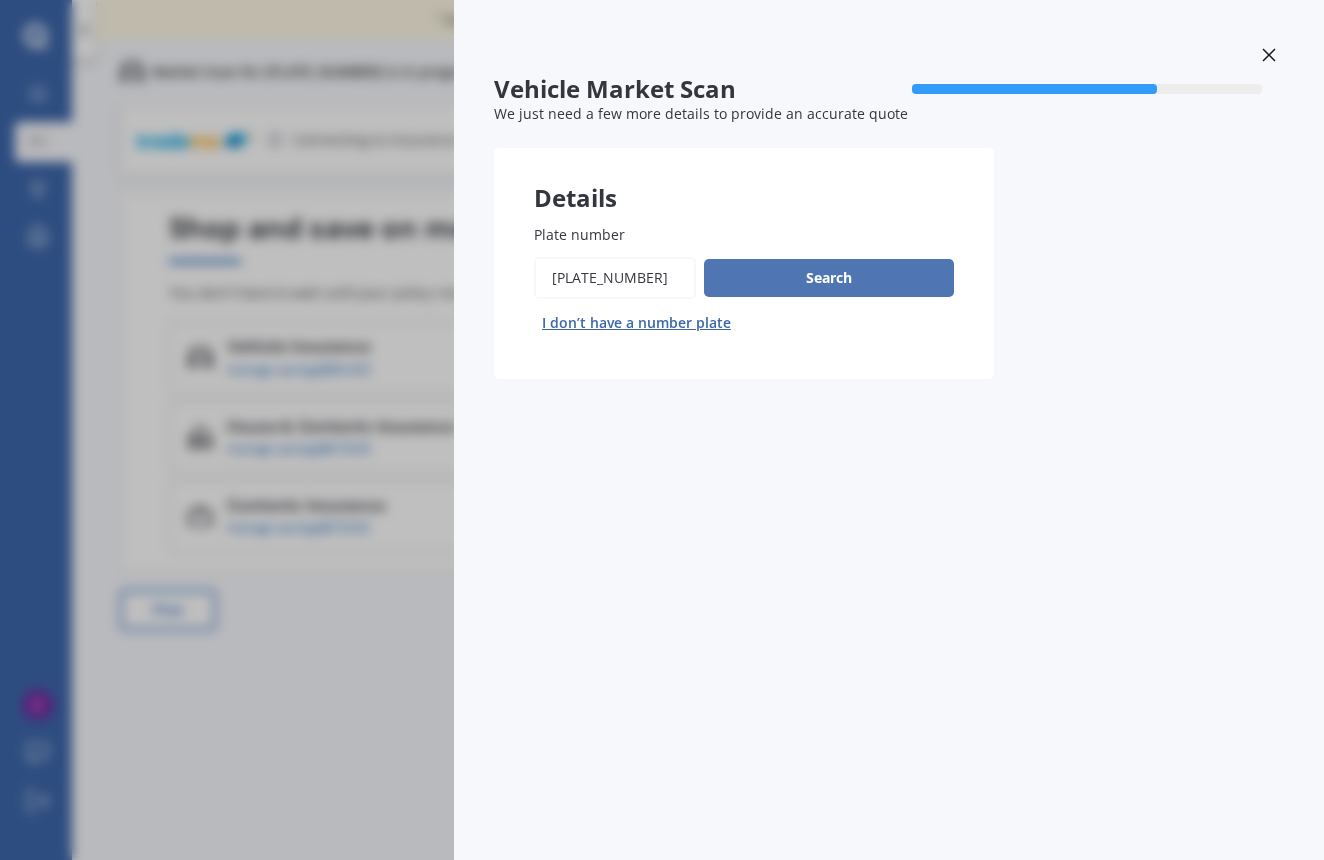 click on "Search" at bounding box center [829, 278] 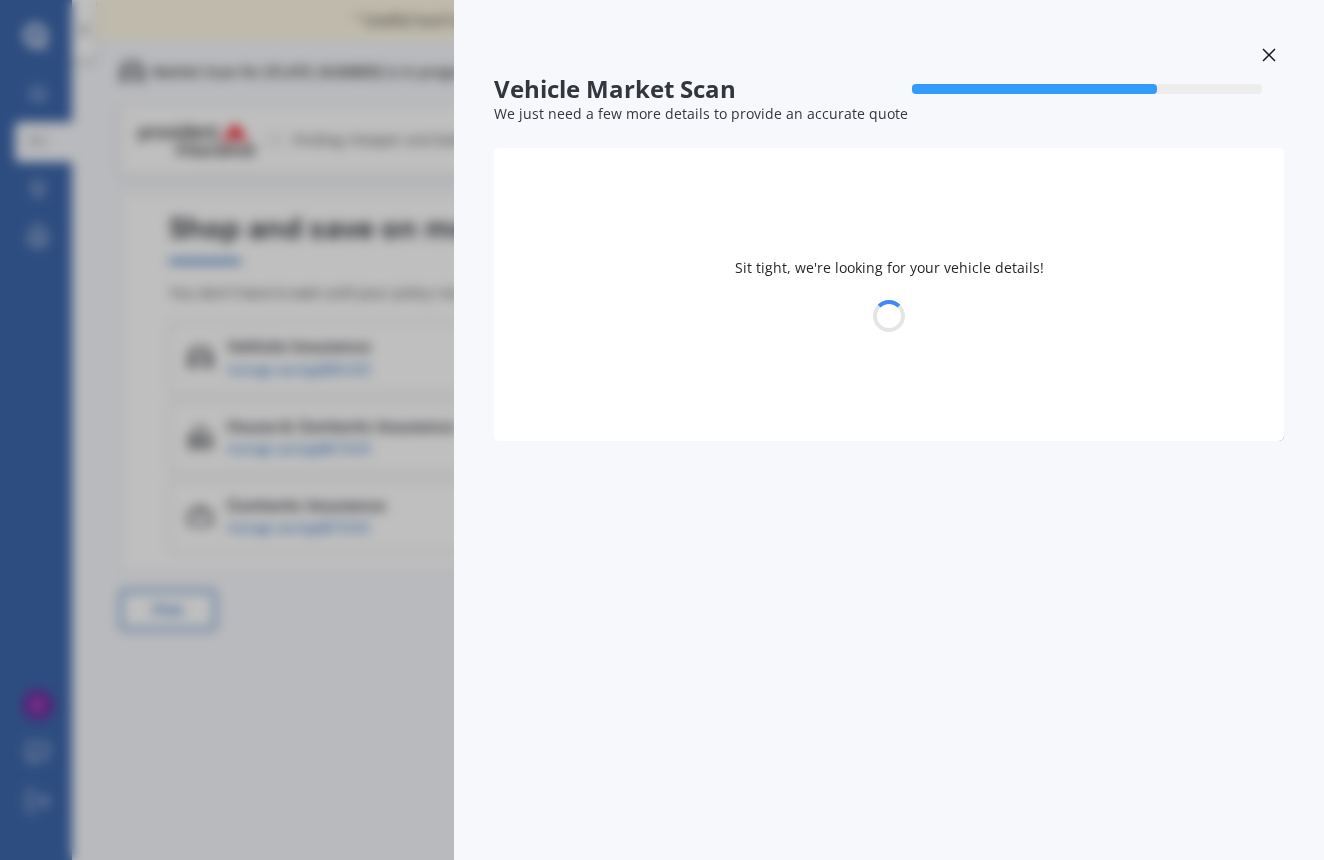 select on "VOLKSWAGEN" 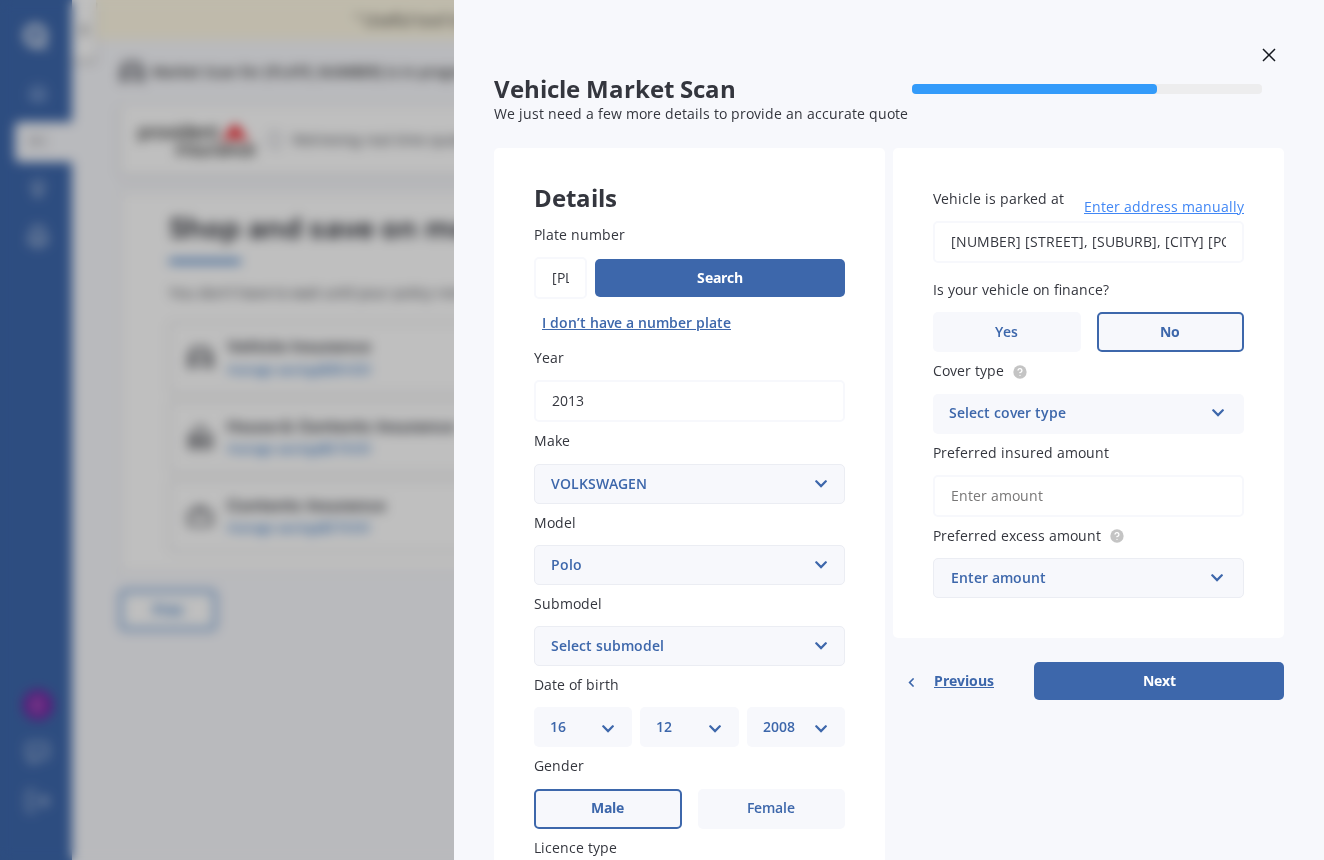 scroll, scrollTop: 45, scrollLeft: 0, axis: vertical 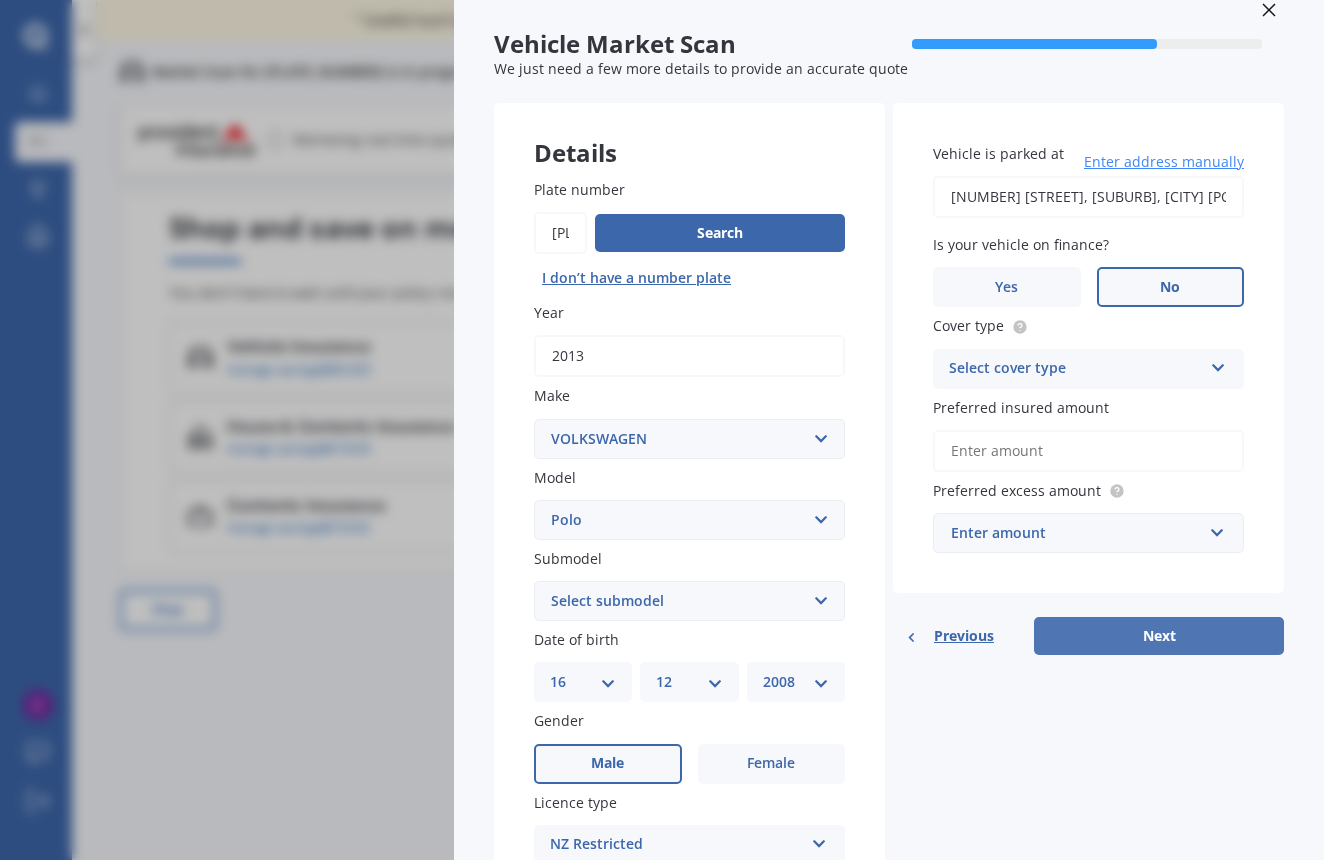 click on "Next" at bounding box center (1159, 636) 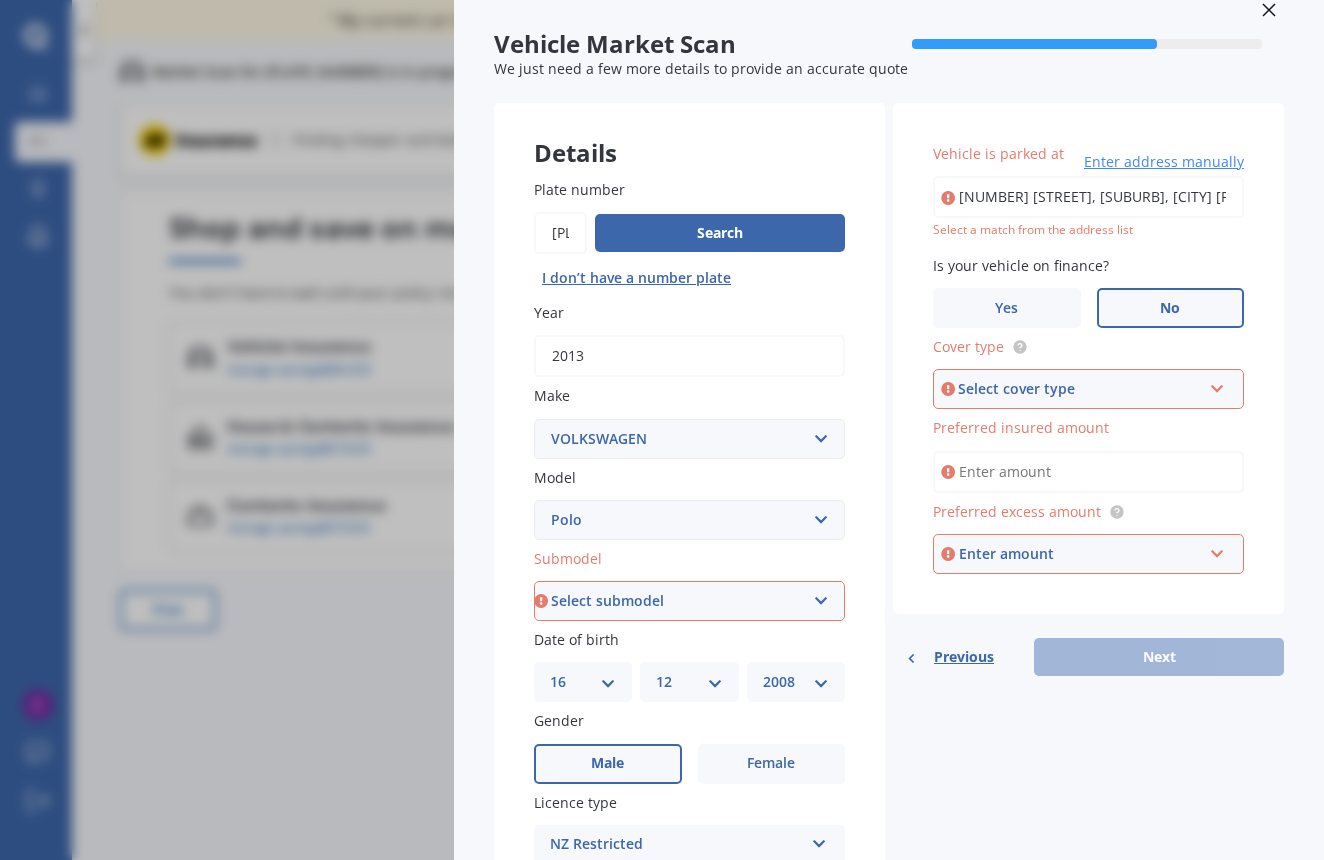 click 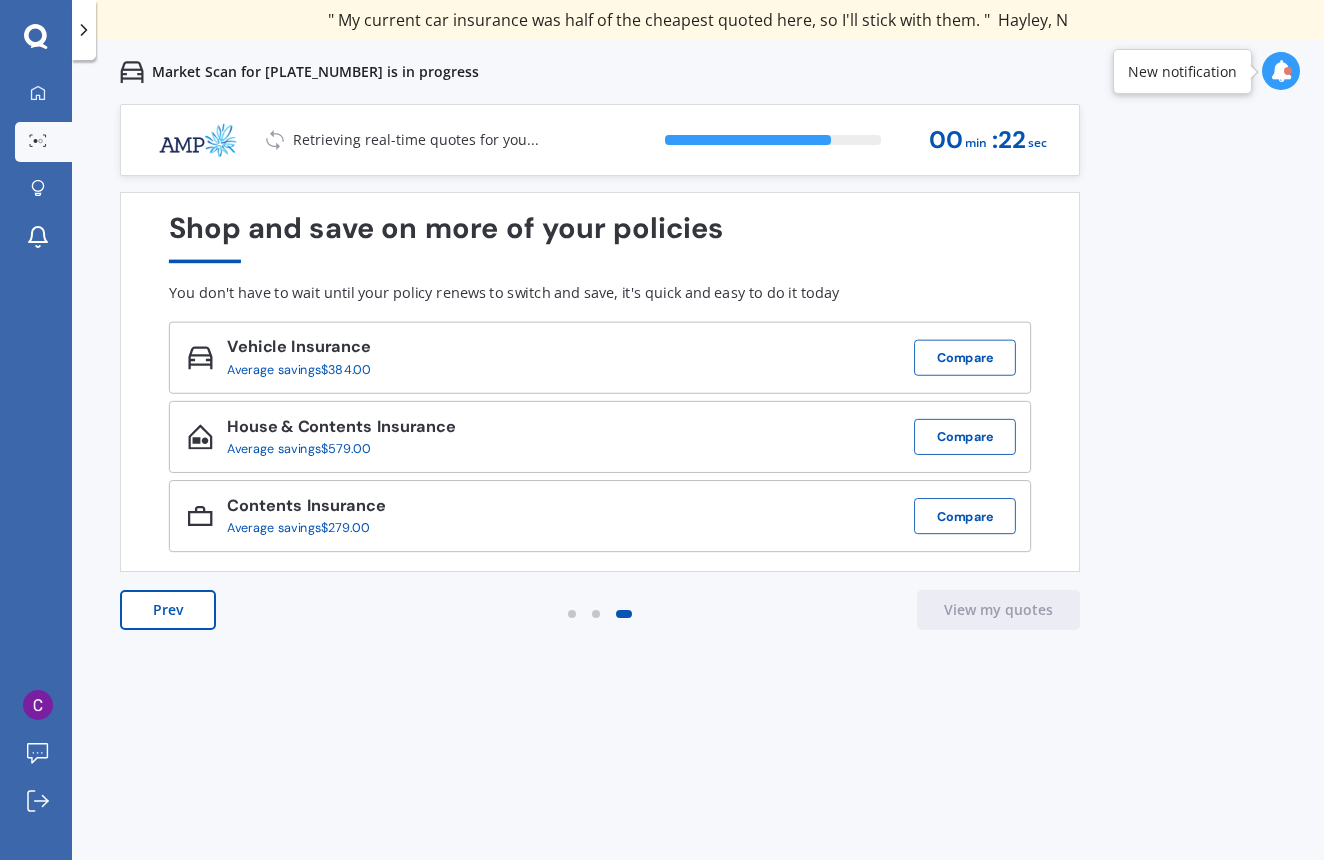 click on "Prev" at bounding box center [168, 610] 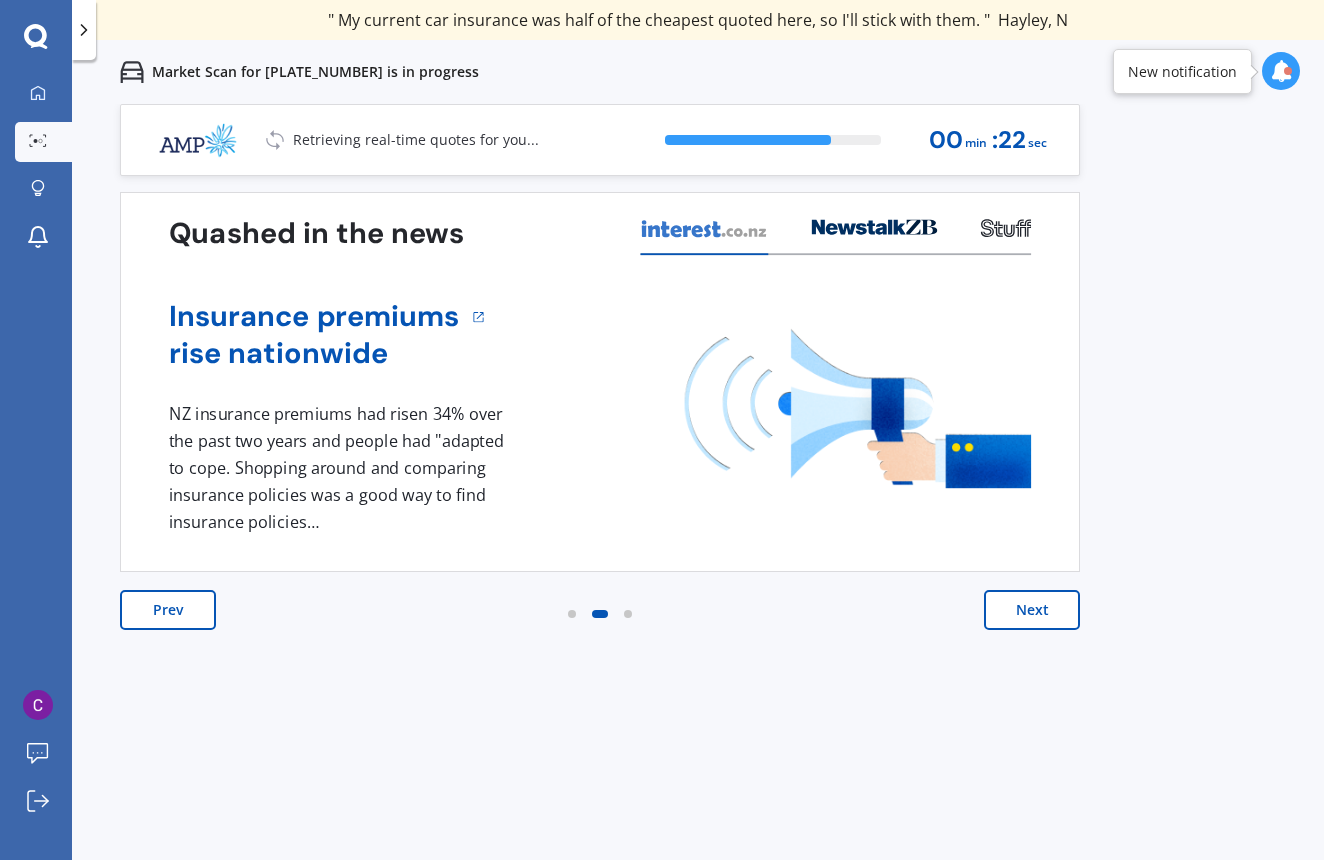 click on "Prev" at bounding box center [168, 610] 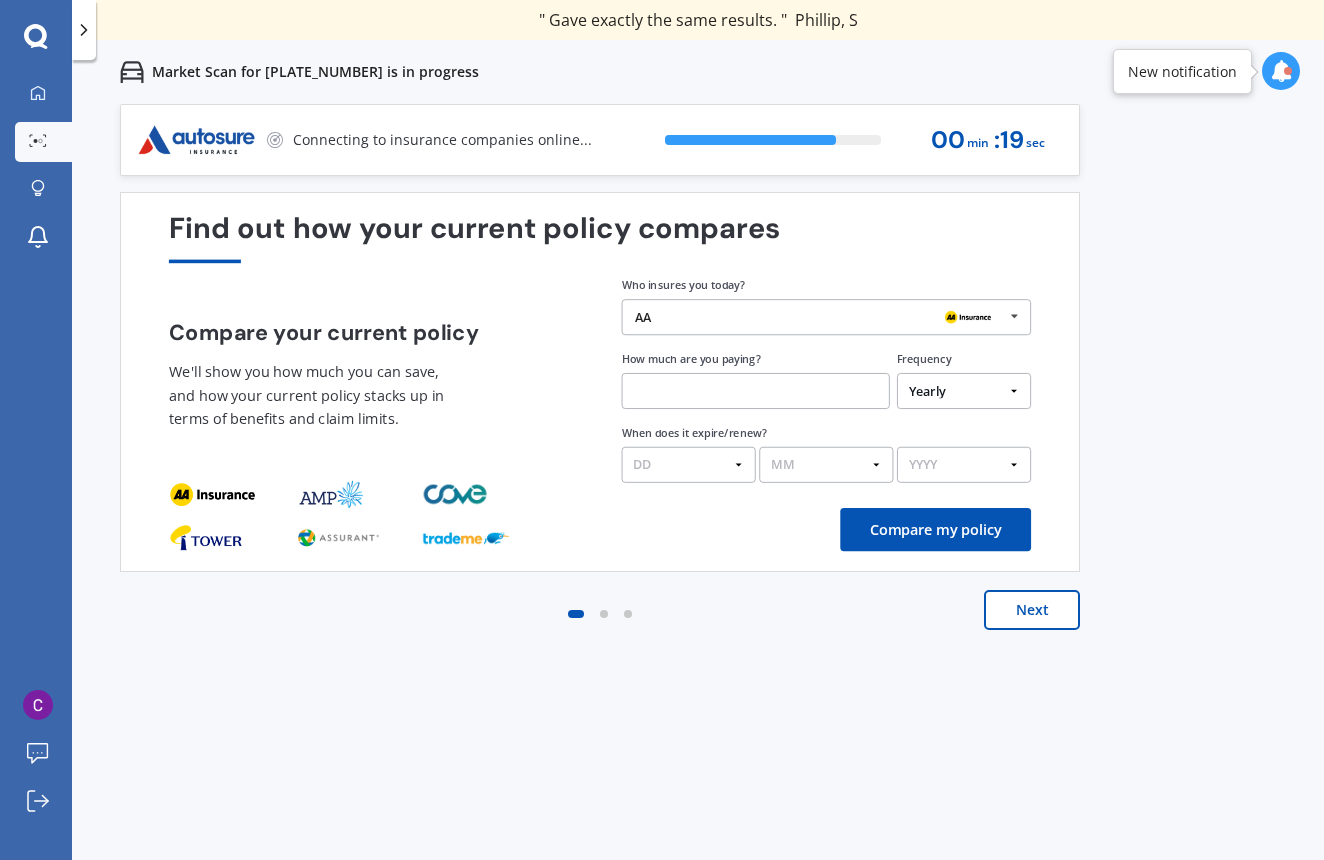 click on "Compare my policy" at bounding box center [935, 529] 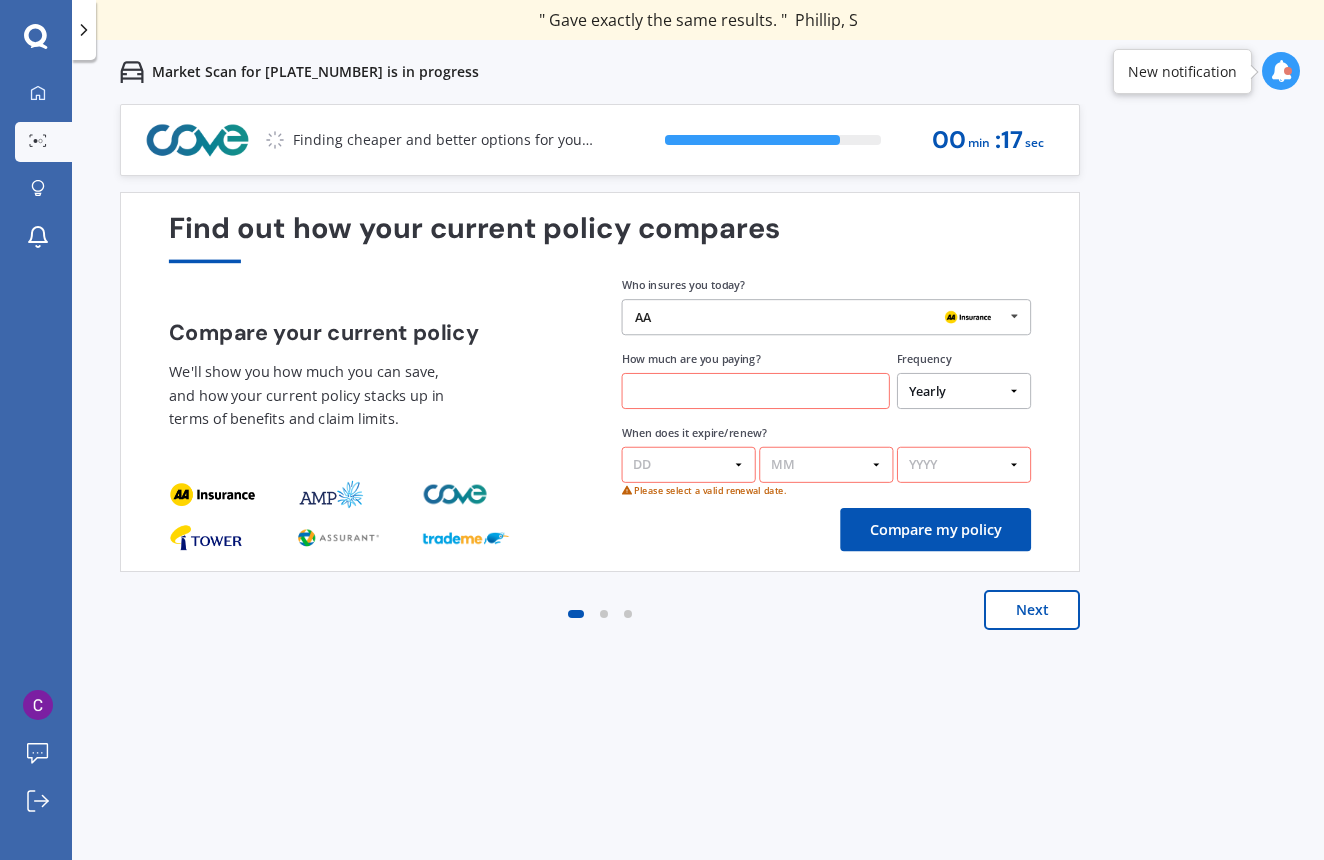click at bounding box center [756, 391] 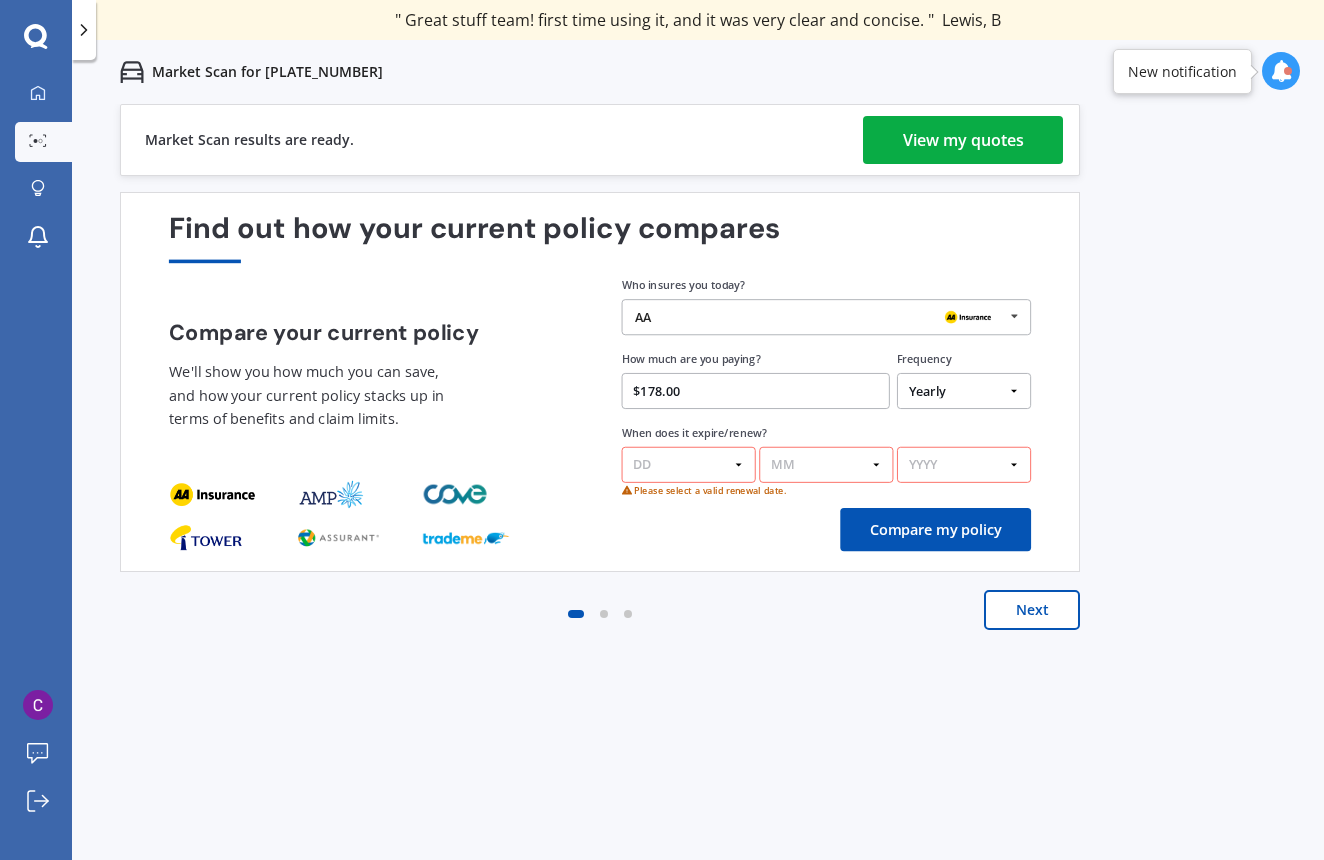 type on "[CURRENCY]" 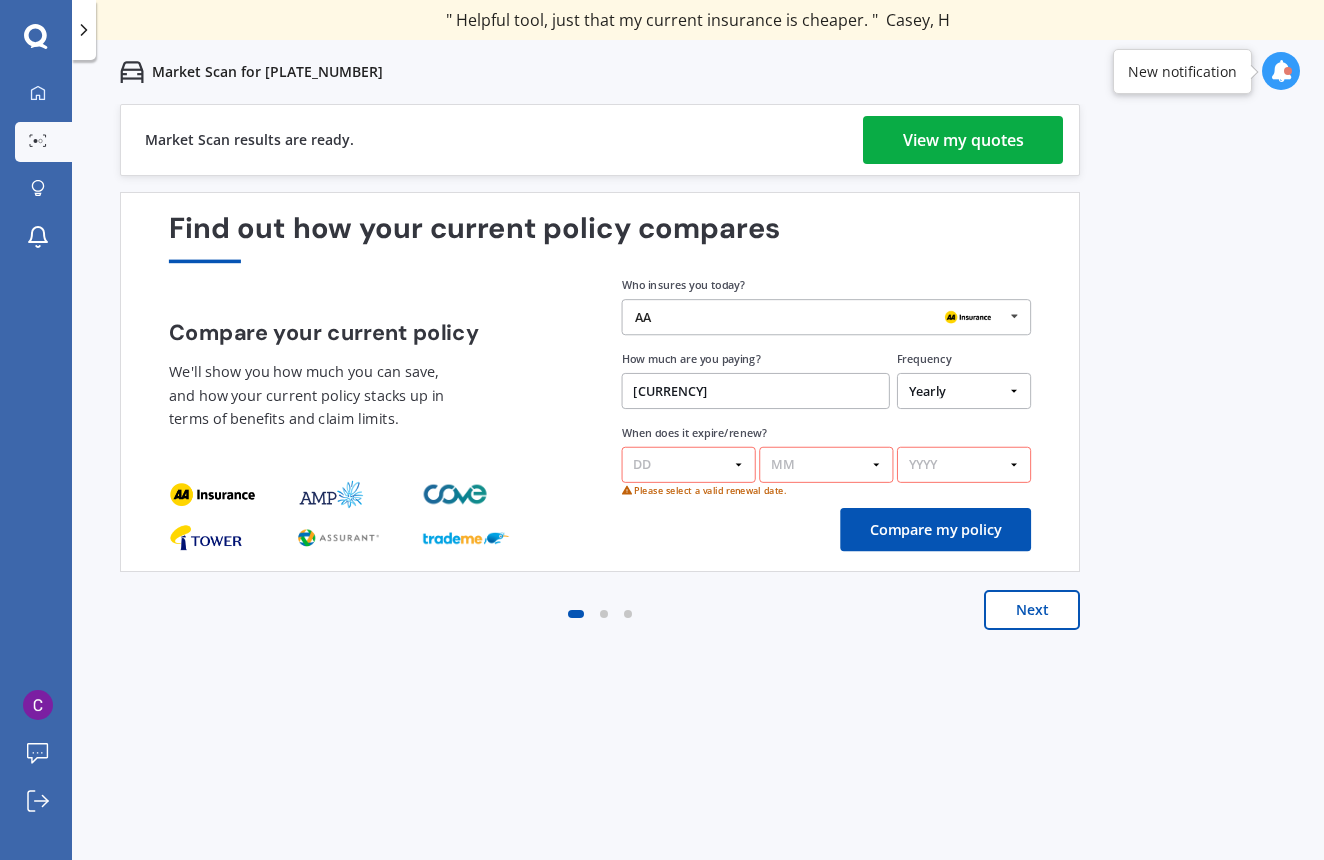 select on "04" 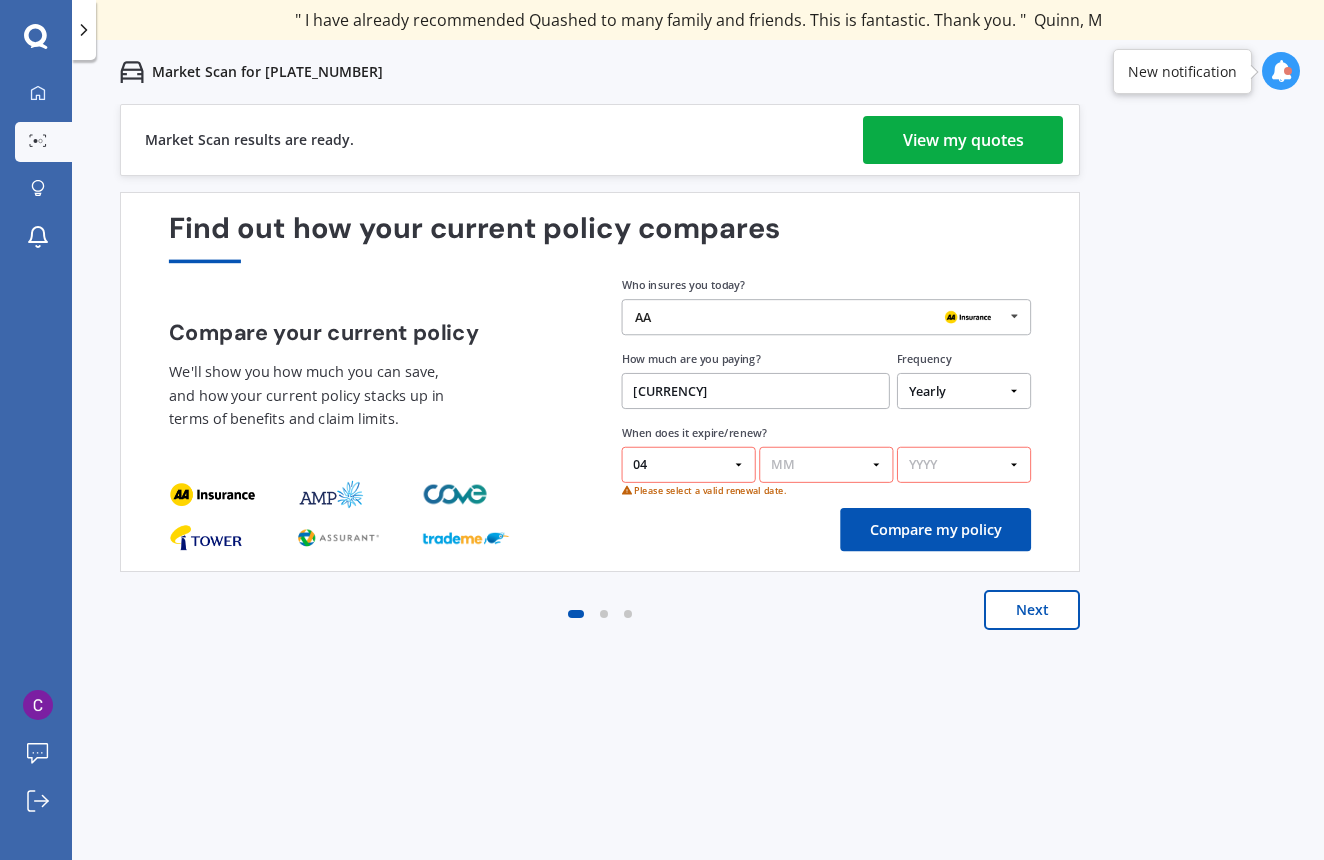 select on "08" 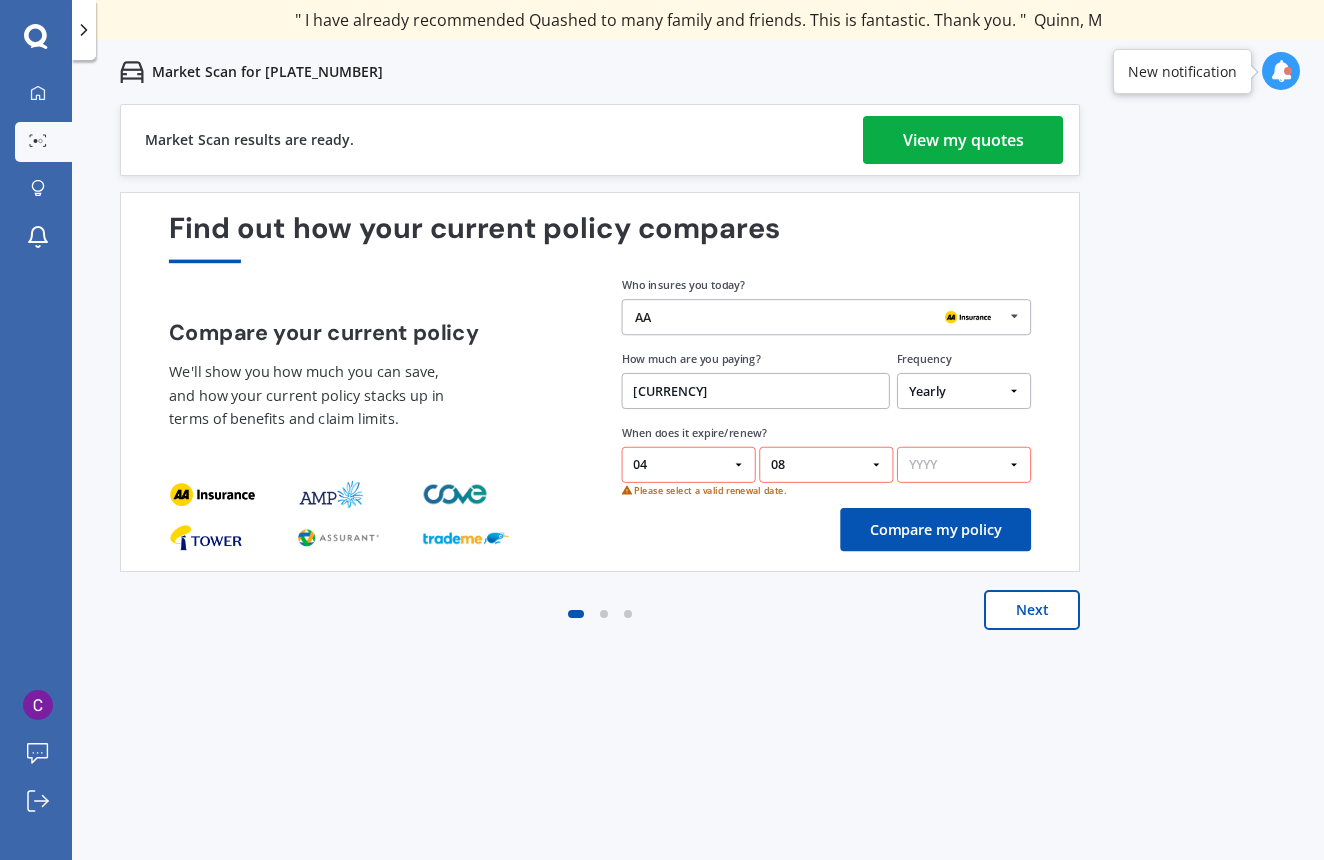 select on "2026" 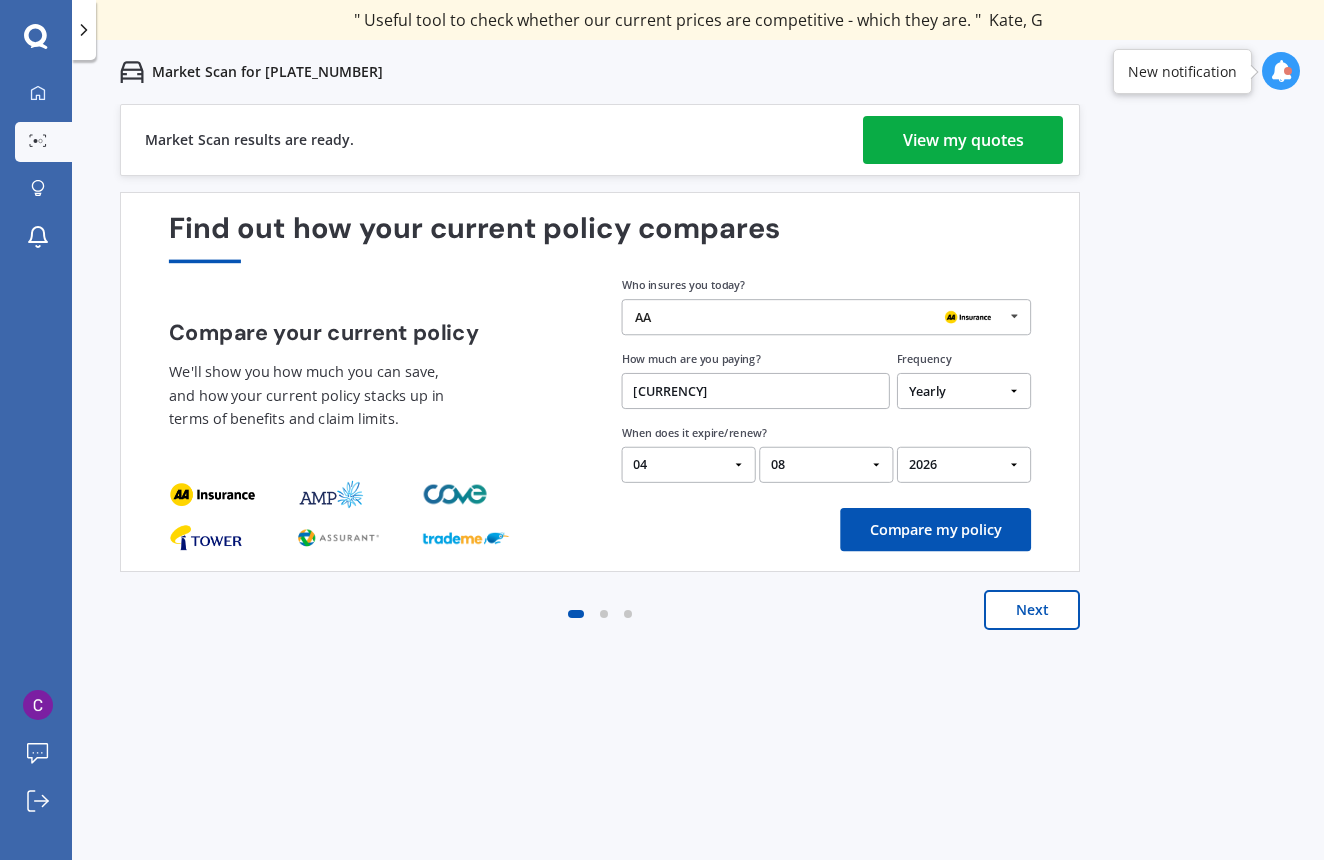 click on "Compare my policy" at bounding box center [935, 529] 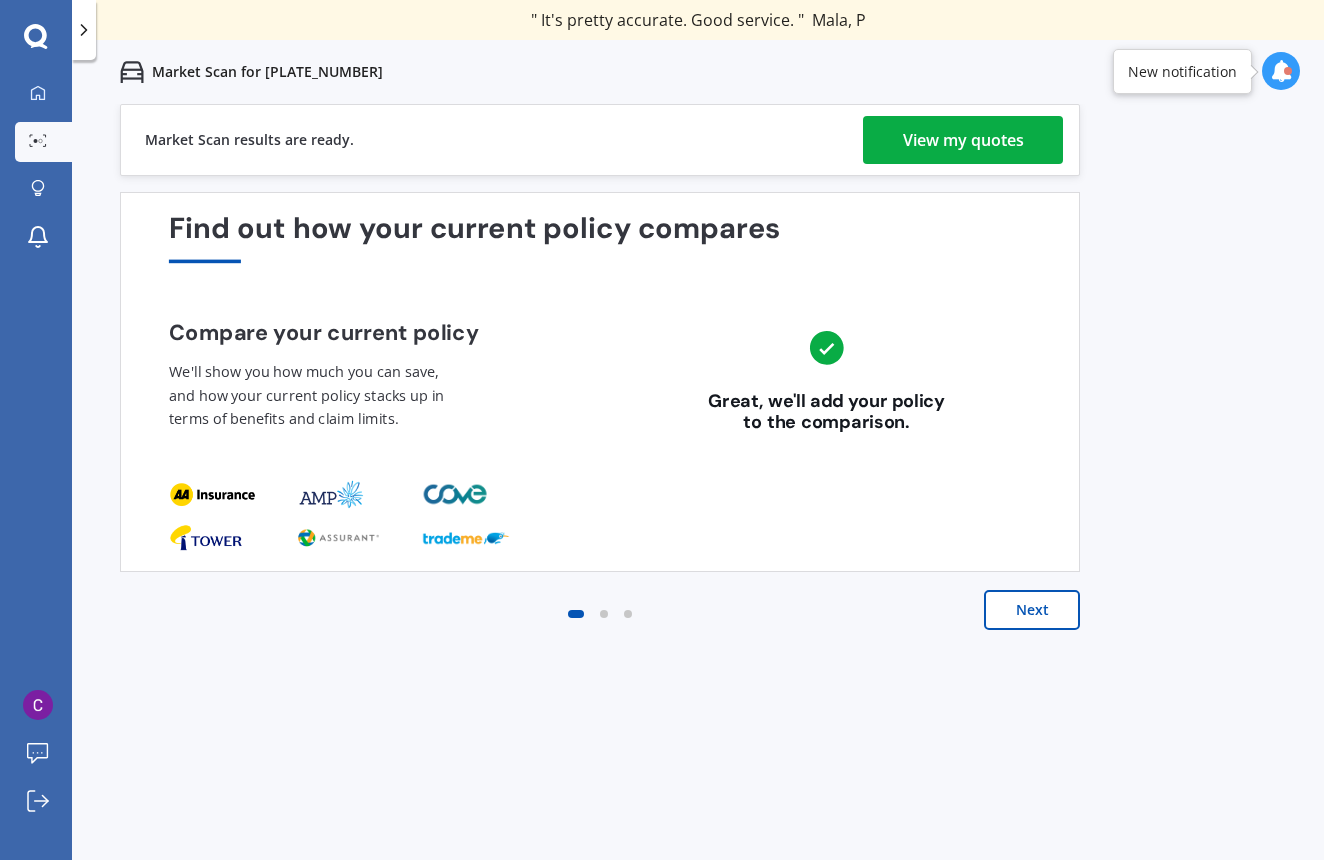 click on "Next" at bounding box center (1032, 610) 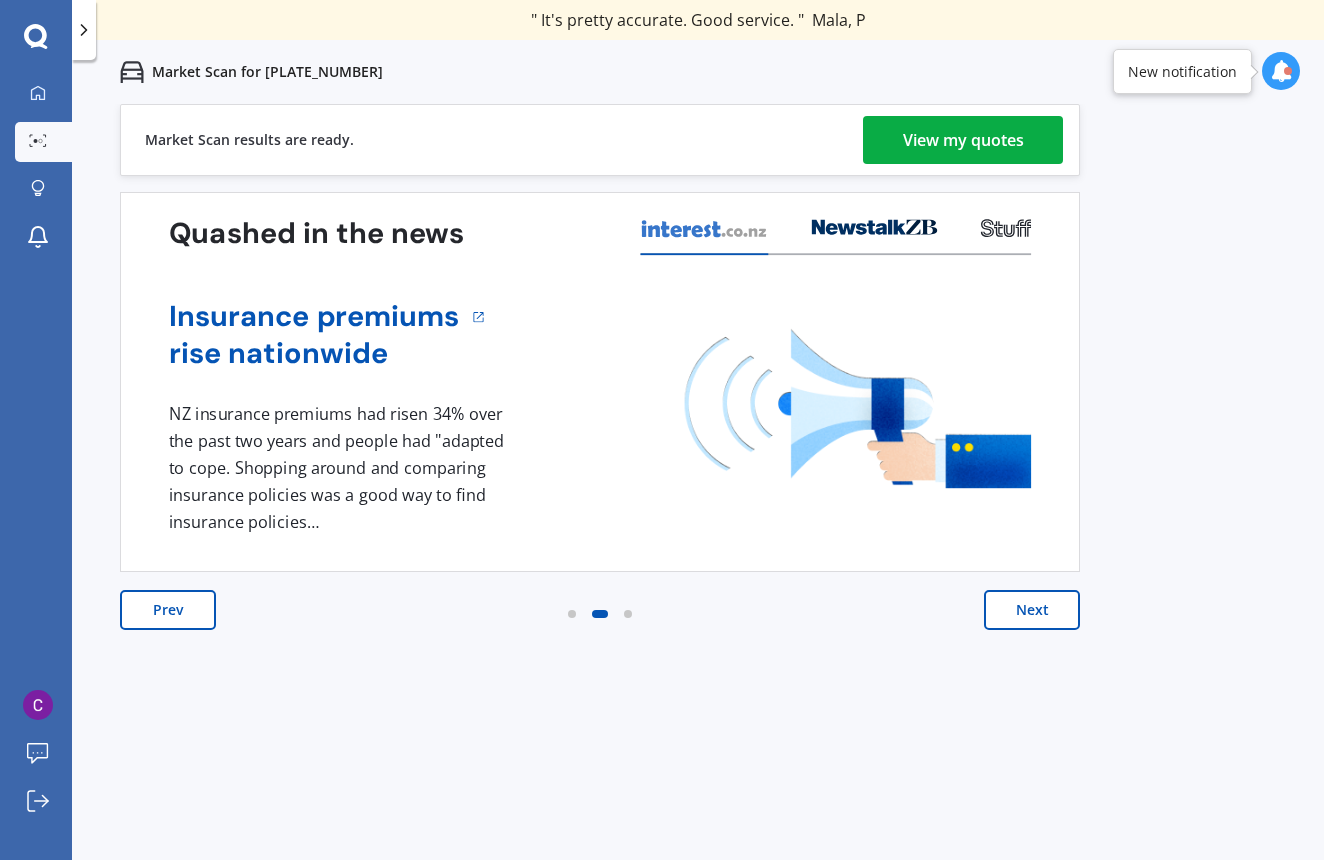 click on "Next" at bounding box center [1032, 610] 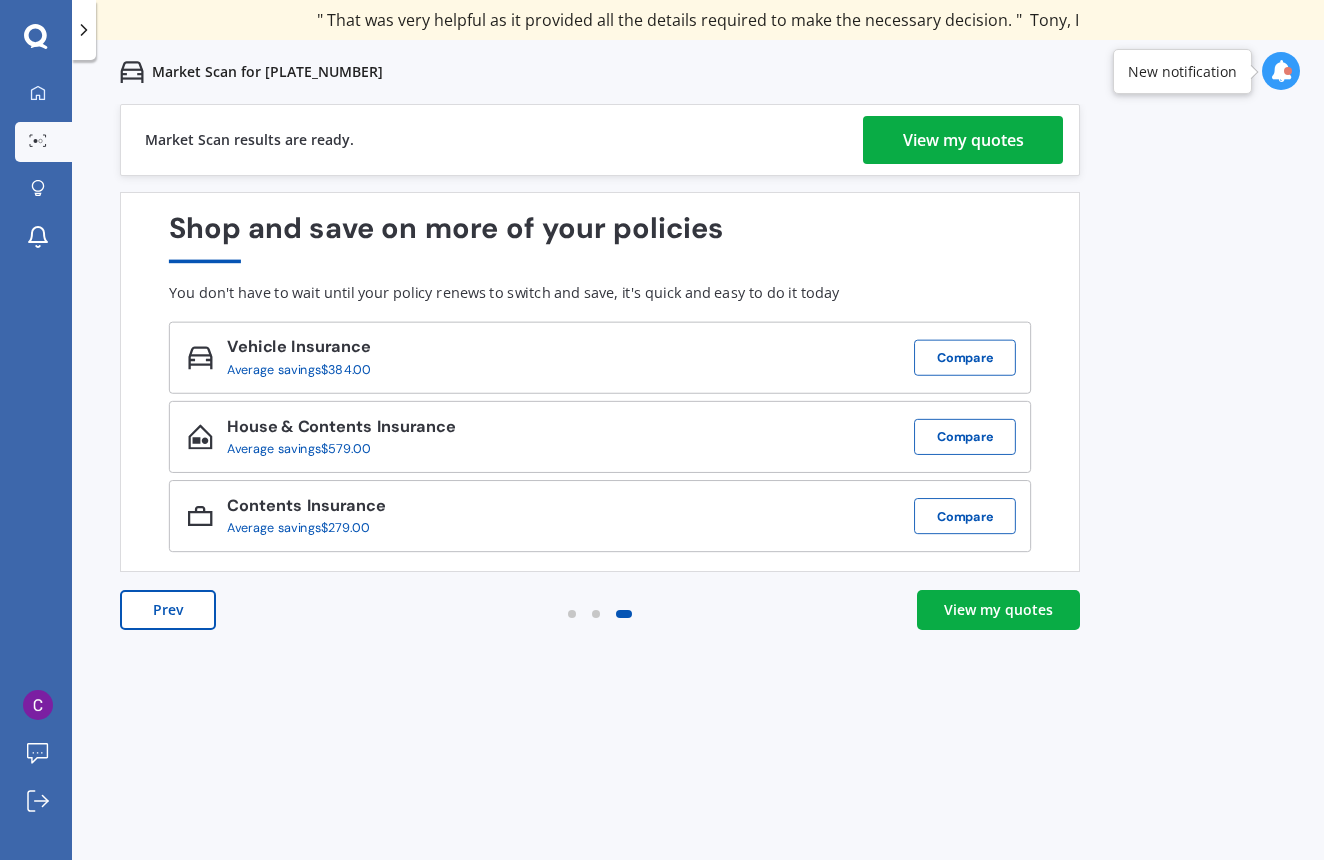 click on "View my quotes" at bounding box center [998, 610] 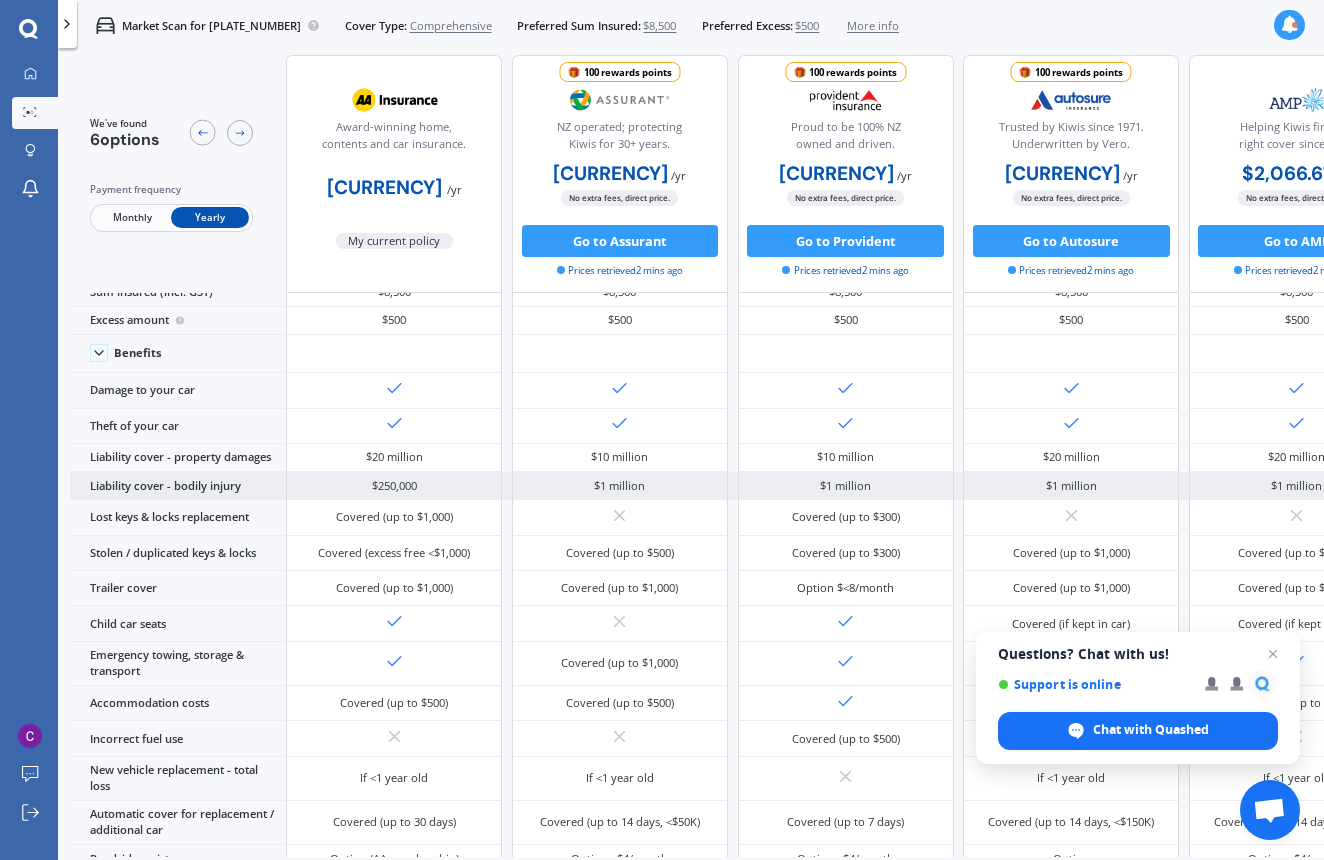 scroll, scrollTop: 0, scrollLeft: 0, axis: both 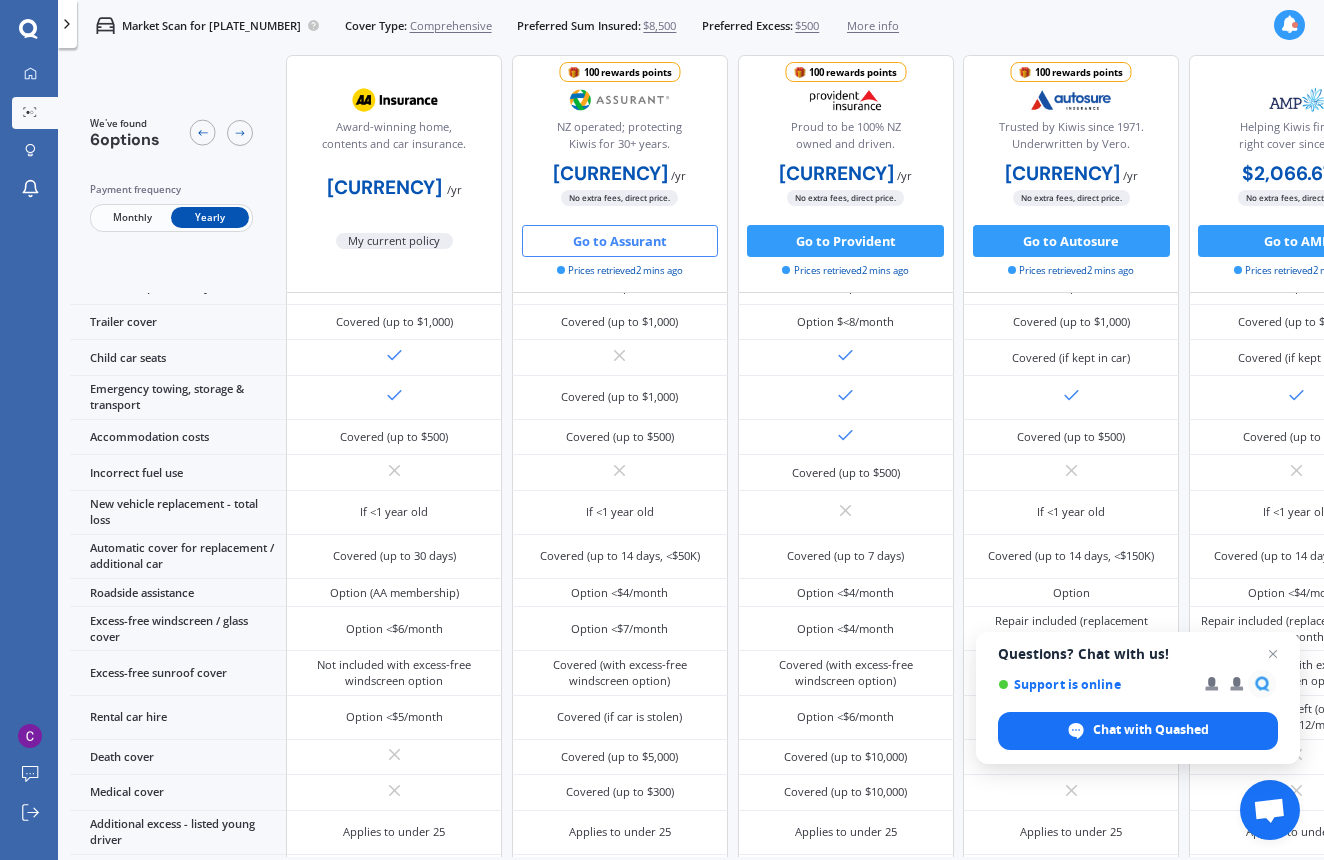 click on "Go to Assurant" at bounding box center [620, 241] 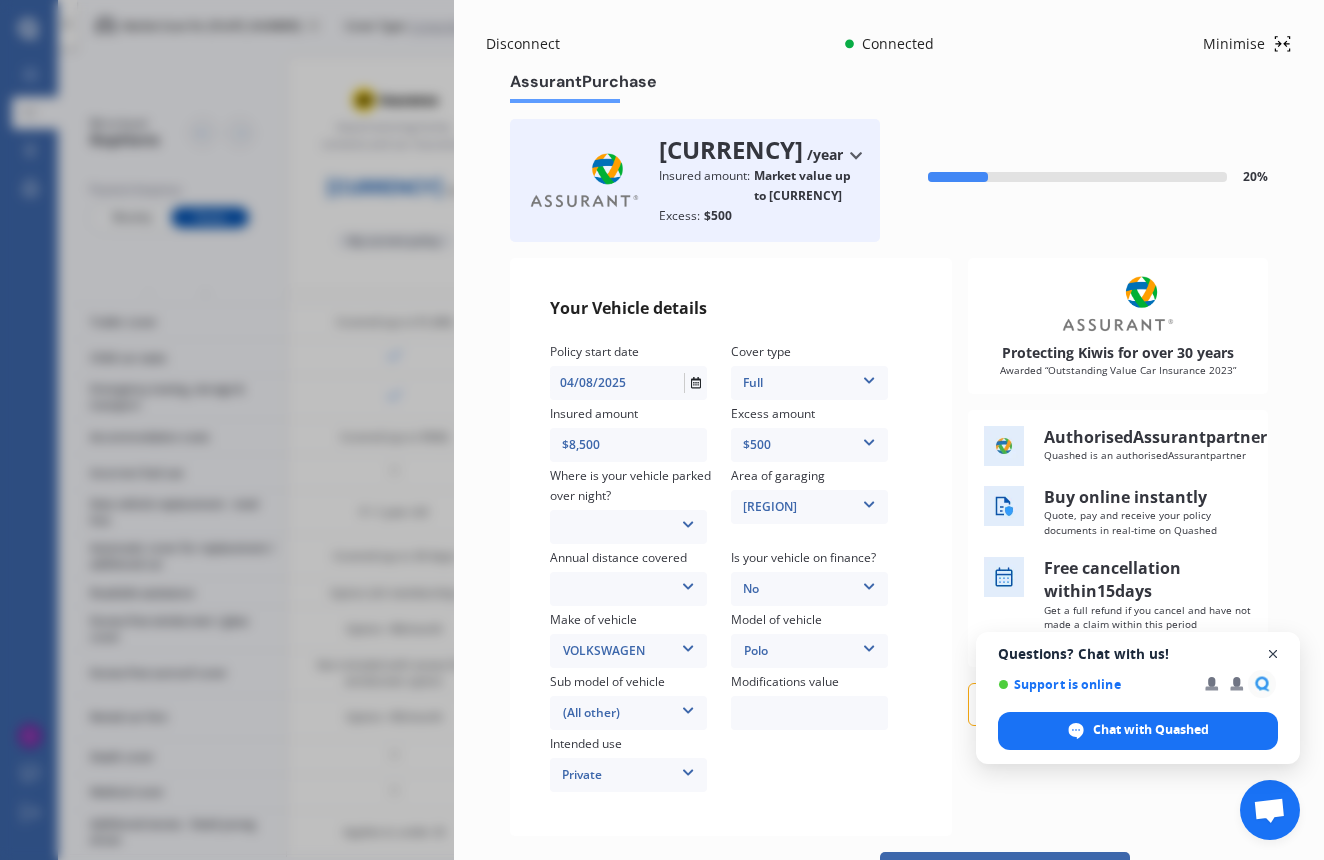 click at bounding box center (1273, 654) 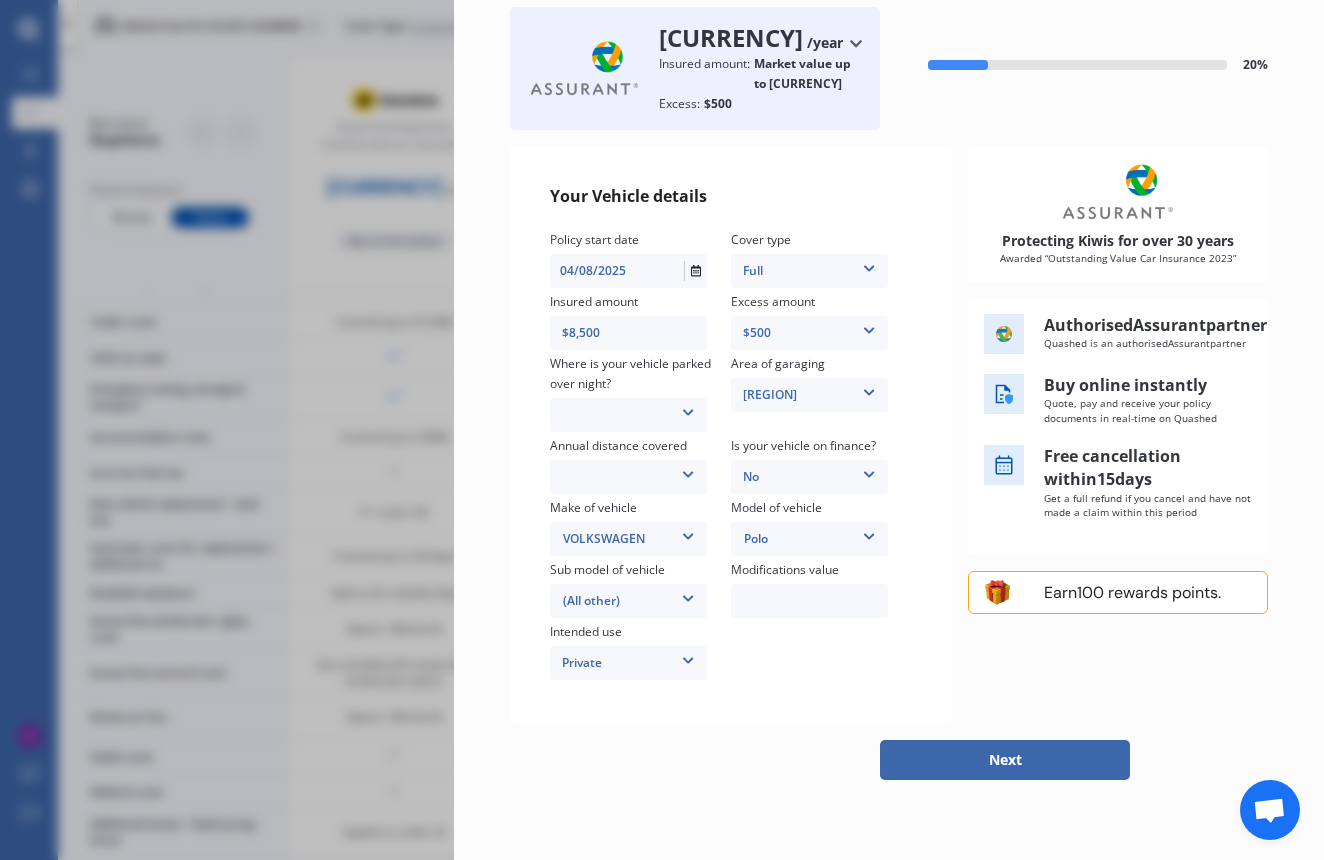 scroll, scrollTop: 229, scrollLeft: 0, axis: vertical 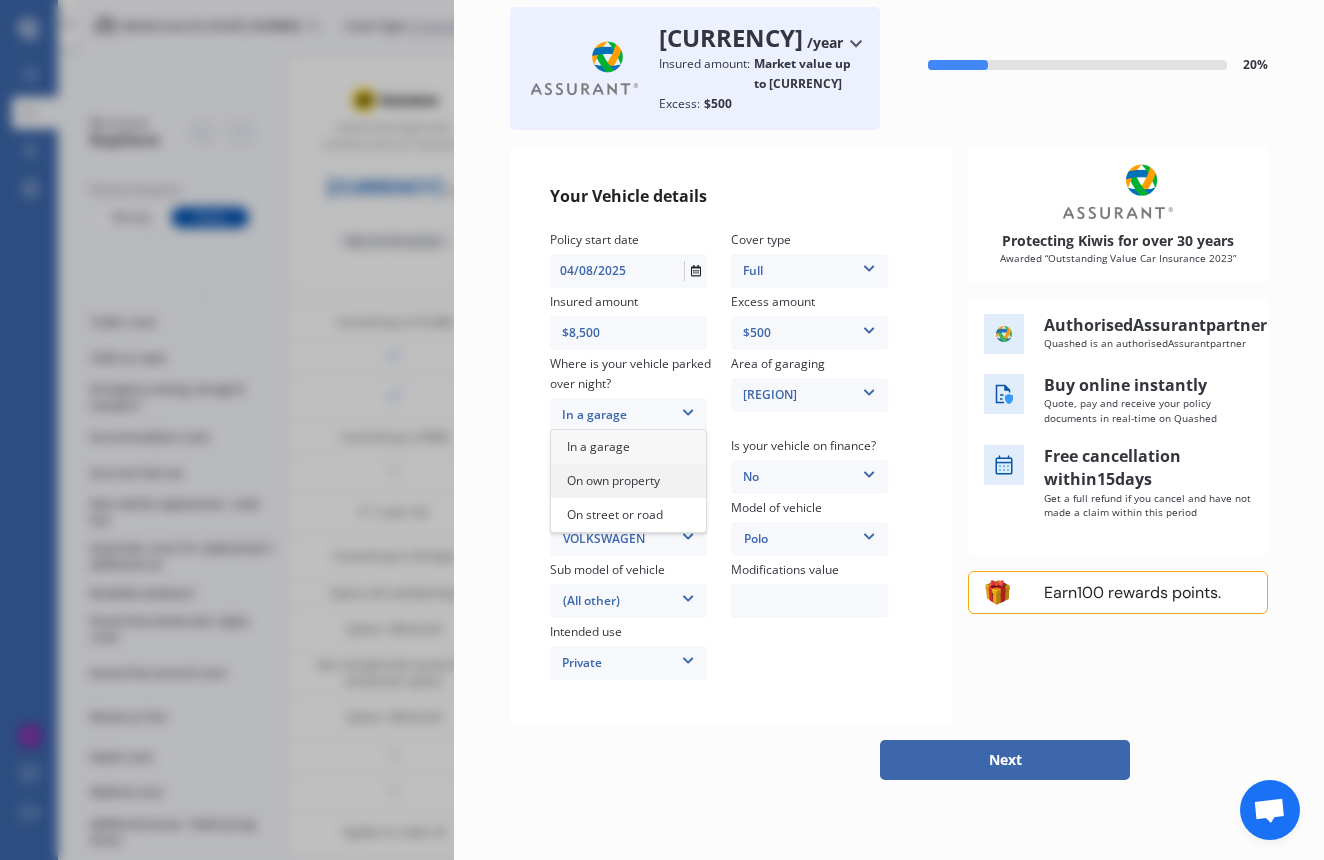 click on "On own property" at bounding box center [613, 480] 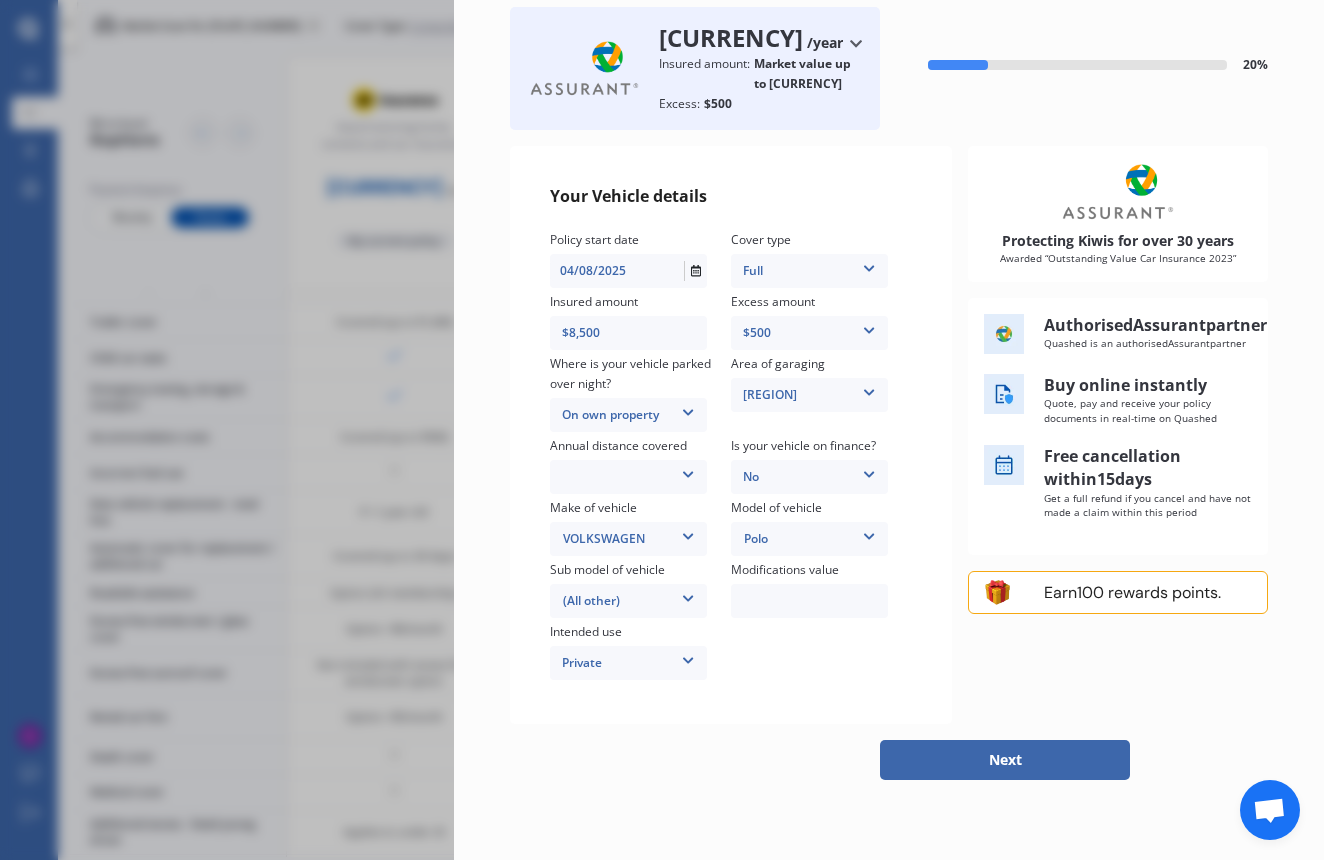 click at bounding box center (688, 471) 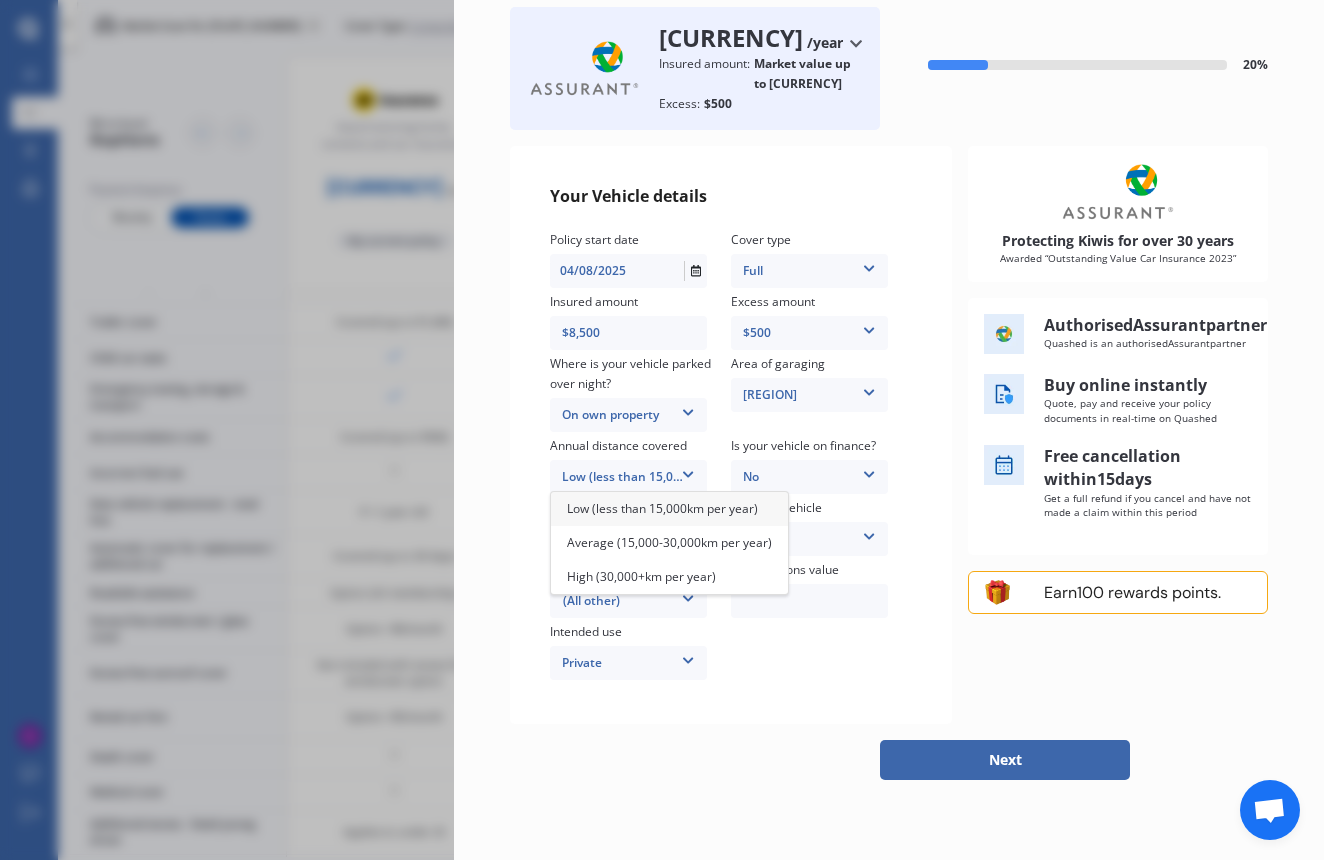 click on "Low (less than 15,000km per year)" at bounding box center (662, 508) 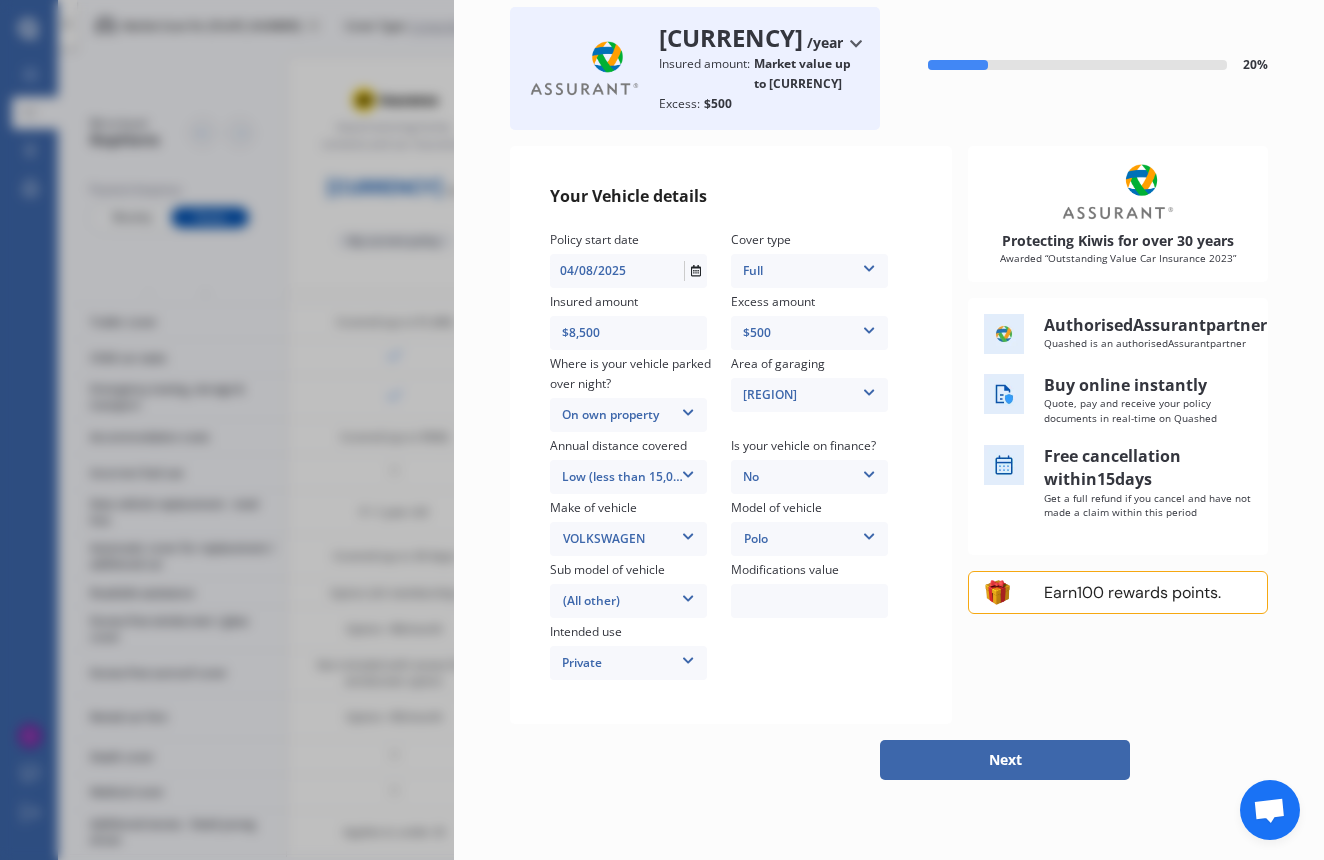 click on "Full" at bounding box center [809, 271] 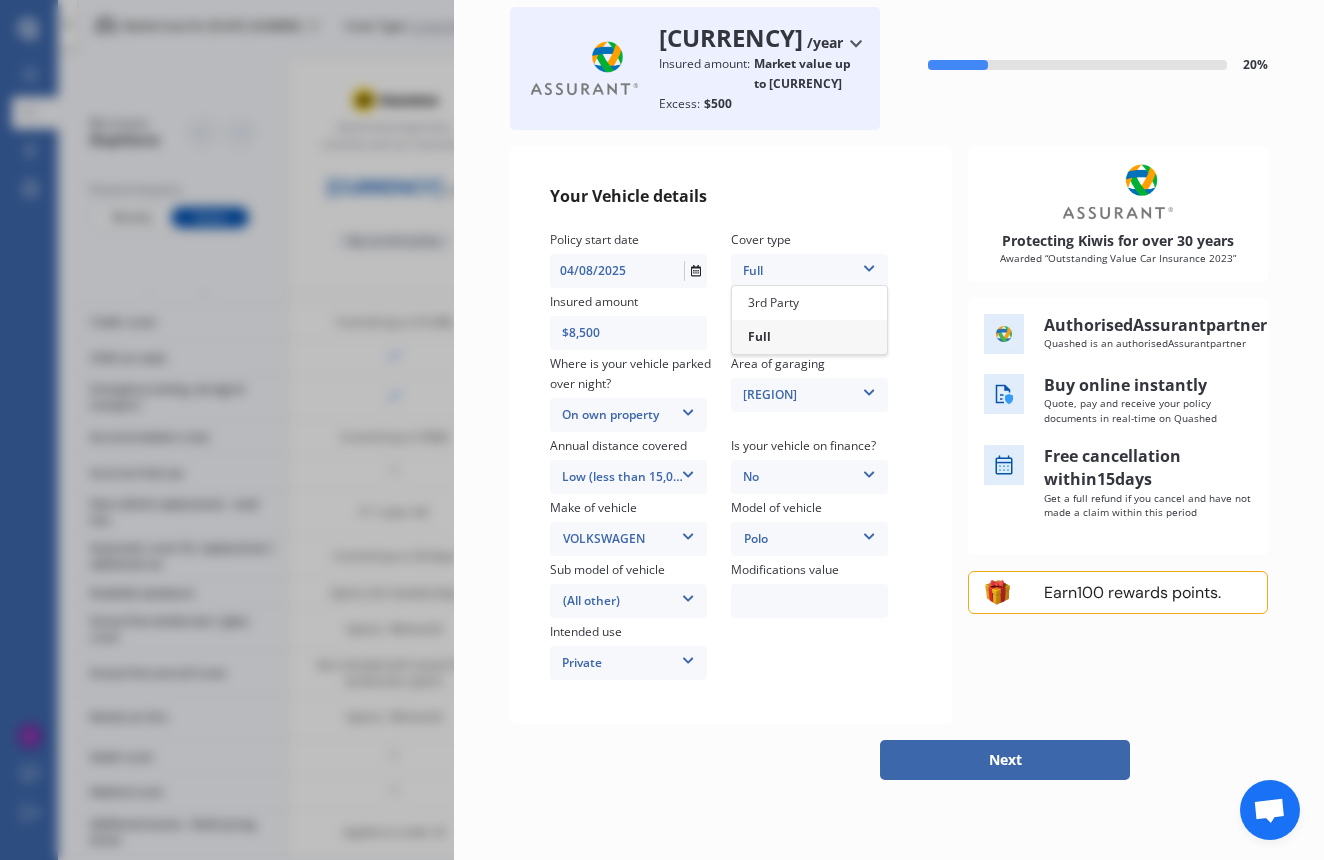 click on "Full" at bounding box center (809, 271) 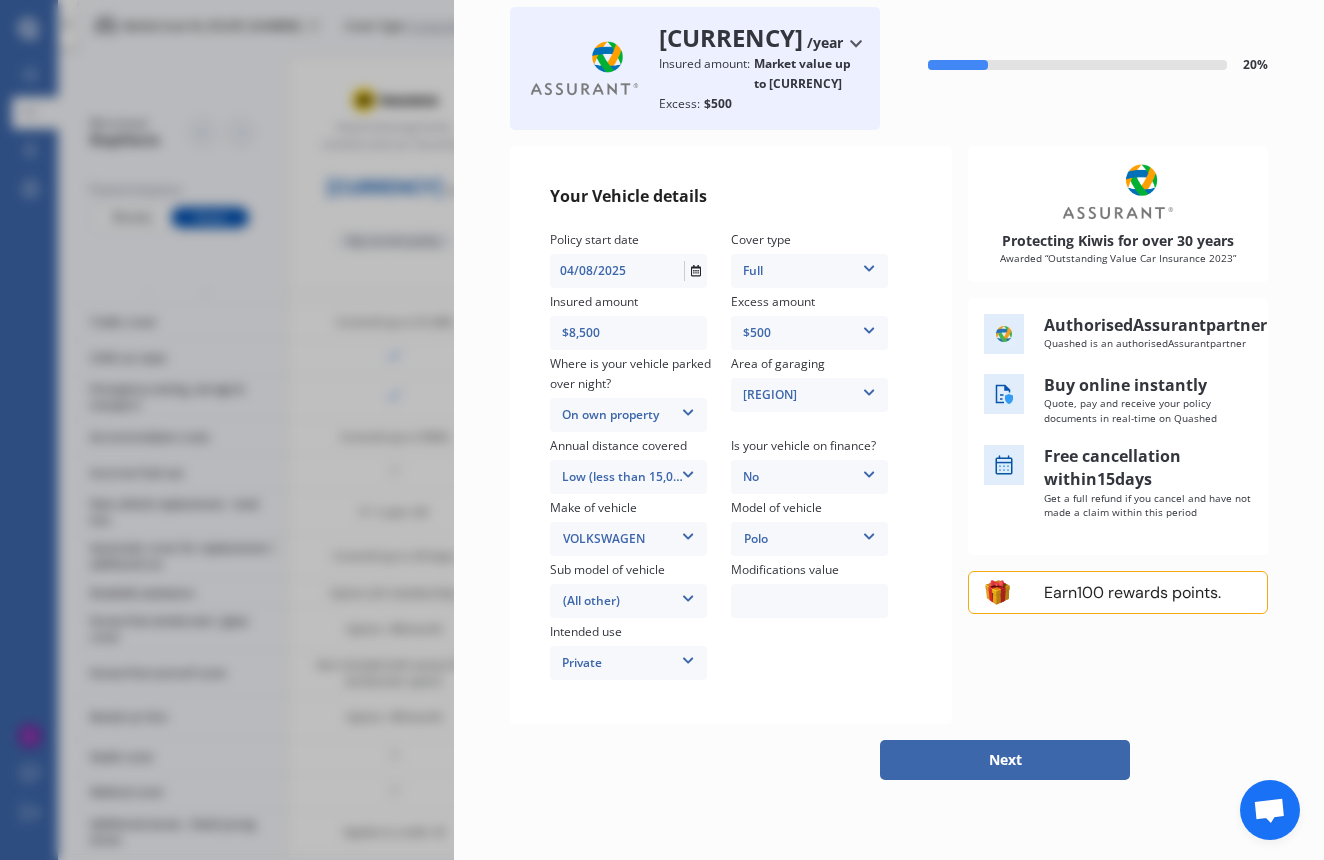 click on "Your Vehicle details Policy start date [DATE] Cover type Full 3rd Party Full Insured amount [CURRENCY] Excess amount [CURRENCY] [CURRENCY] [CURRENCY] Where is your vehicle parked over night? On own property In a garage On own property On street or road Area of garaging [REGION] [CITY] [CITY] [REGION] [REGION] [REGION] [REGION] [REGION] [REGION] [REGION] [REGION] [REGION] [REGION] [REGION] [REGION] [REGION] [REGION] [REGION] [REGION] [REGION] [REGION] [REGION] [REGION] [REGION] Annual distance covered Low (less than 15,000km per year) Low (less than 15,000km per year) Average (15,000-30,000km per year) High (30,000+km per year) Is your vehicle on finance? No No Yes Make of vehicle VOLKSWAGEN AC ALFA ROMEO ASTON MARTIN AUDI AUSTIN BEDFORD Bentley BMW BYD CADILLAC CAN-AM CHERY CHEVROLET CHRYSLER Citroen CRUISEAIR CUPRA DAEWOO DAIHATSU DAIMLER DAMON DIAHATSU DODGE EXOCET FACTORY FIVE FERRARI FIAT Fiord FLEETWOOD" at bounding box center [889, 463] 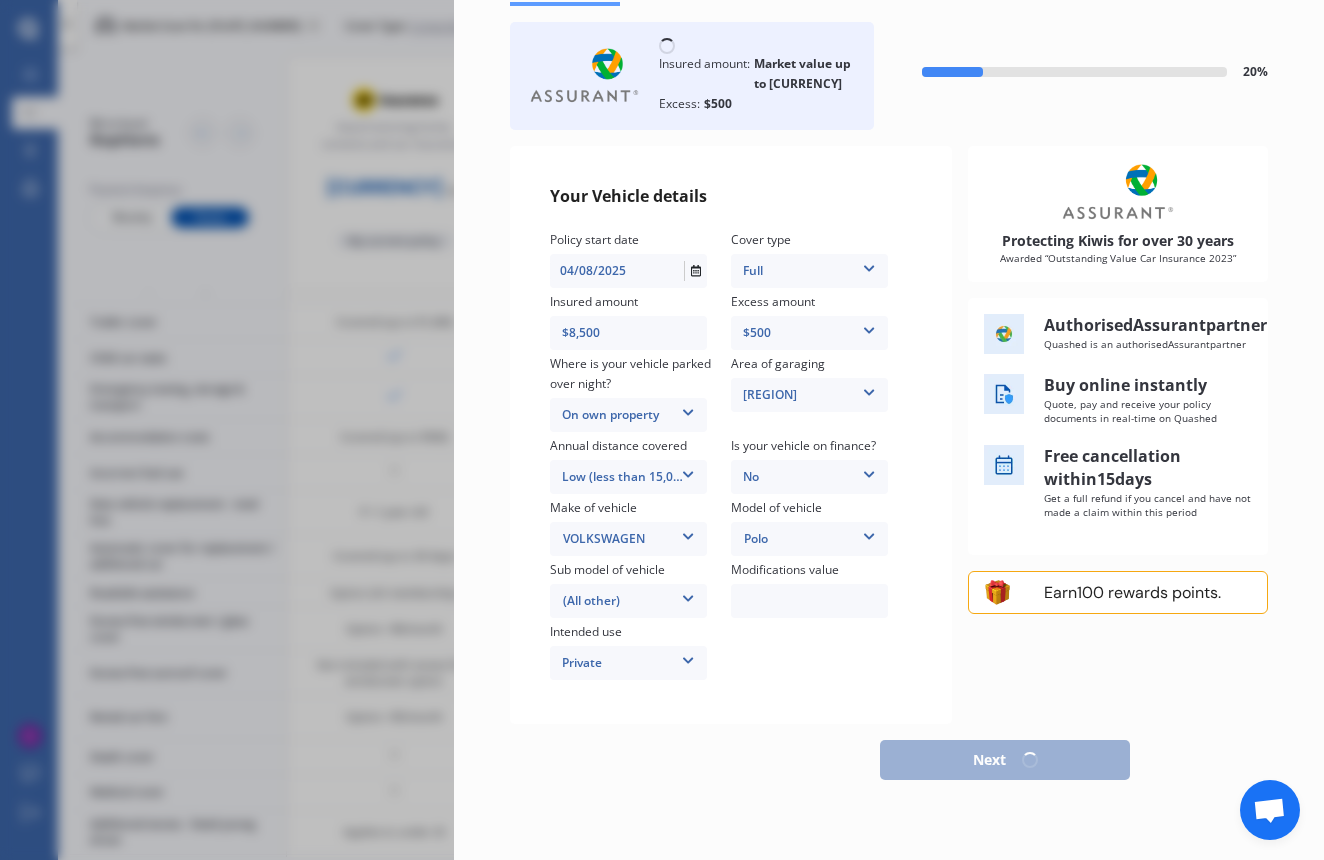scroll, scrollTop: 215, scrollLeft: 0, axis: vertical 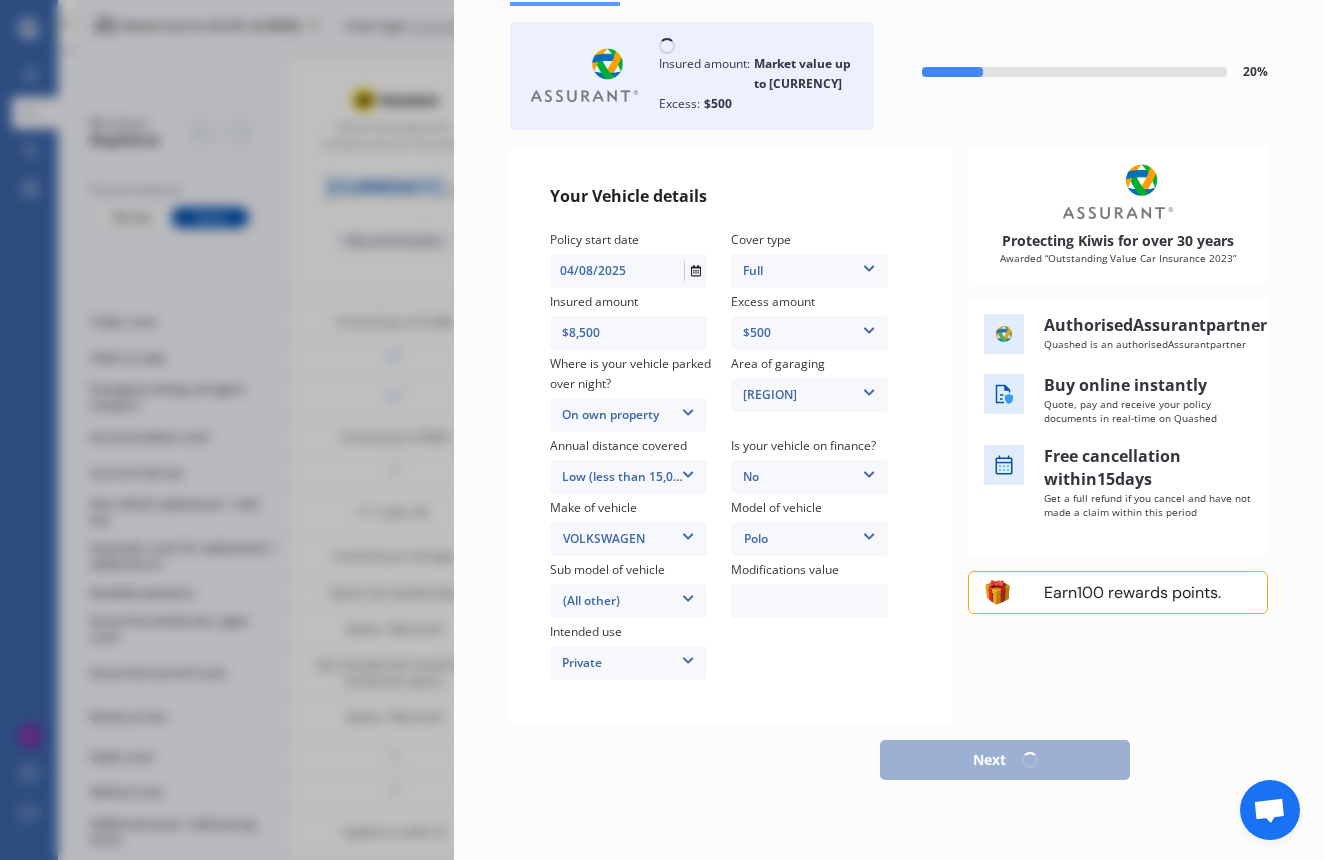select on "2008" 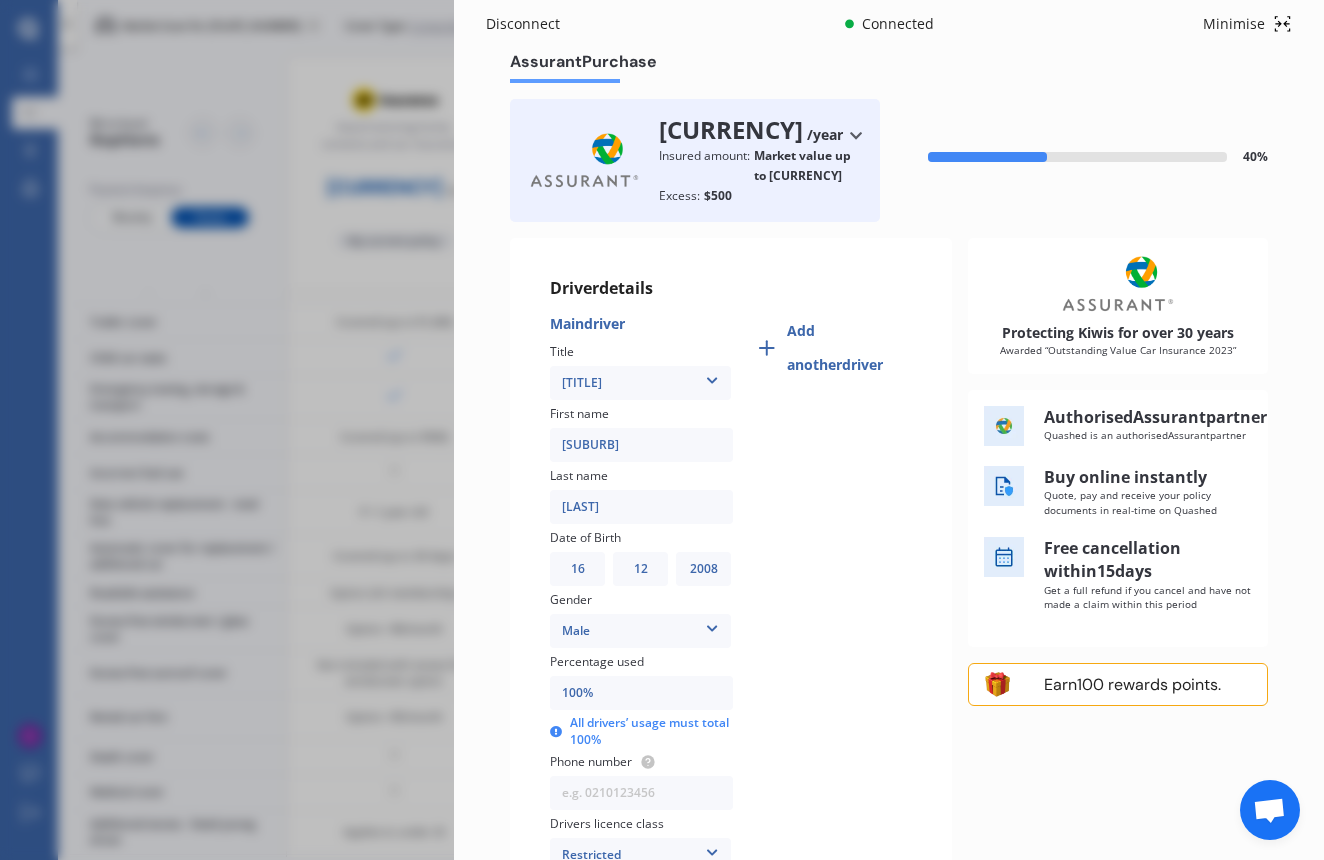 scroll, scrollTop: 0, scrollLeft: 0, axis: both 